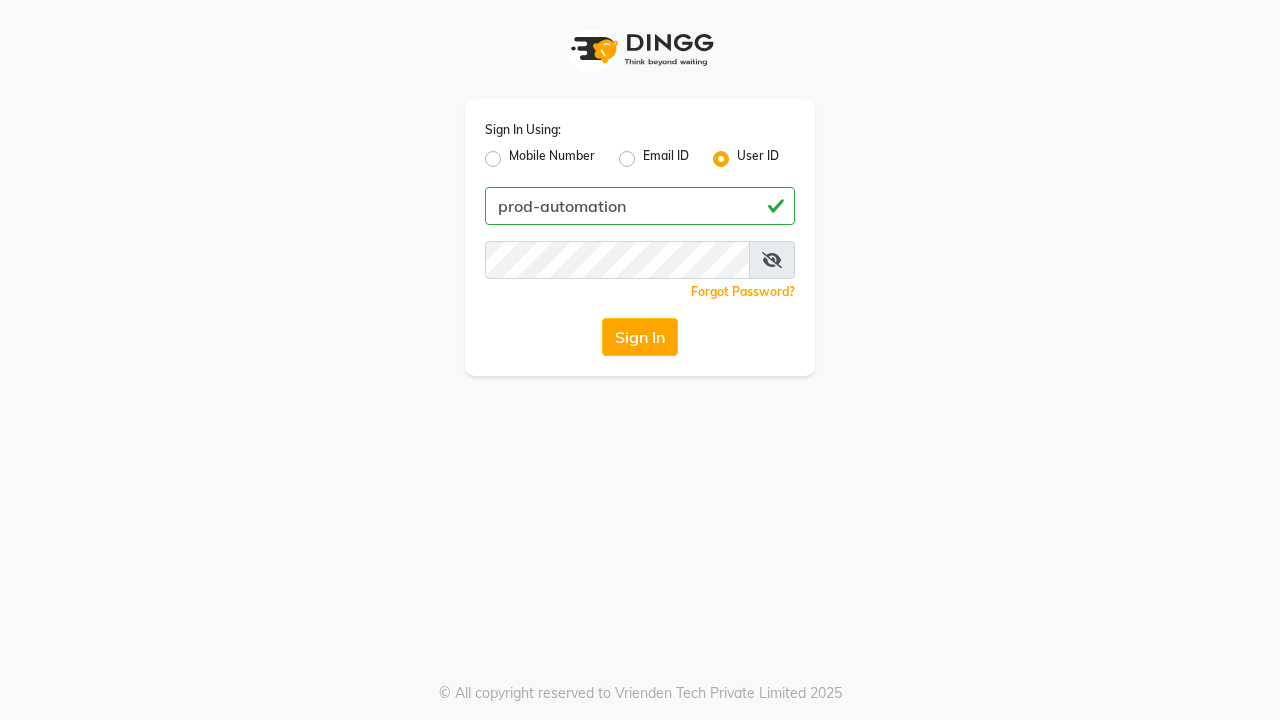 scroll, scrollTop: 0, scrollLeft: 0, axis: both 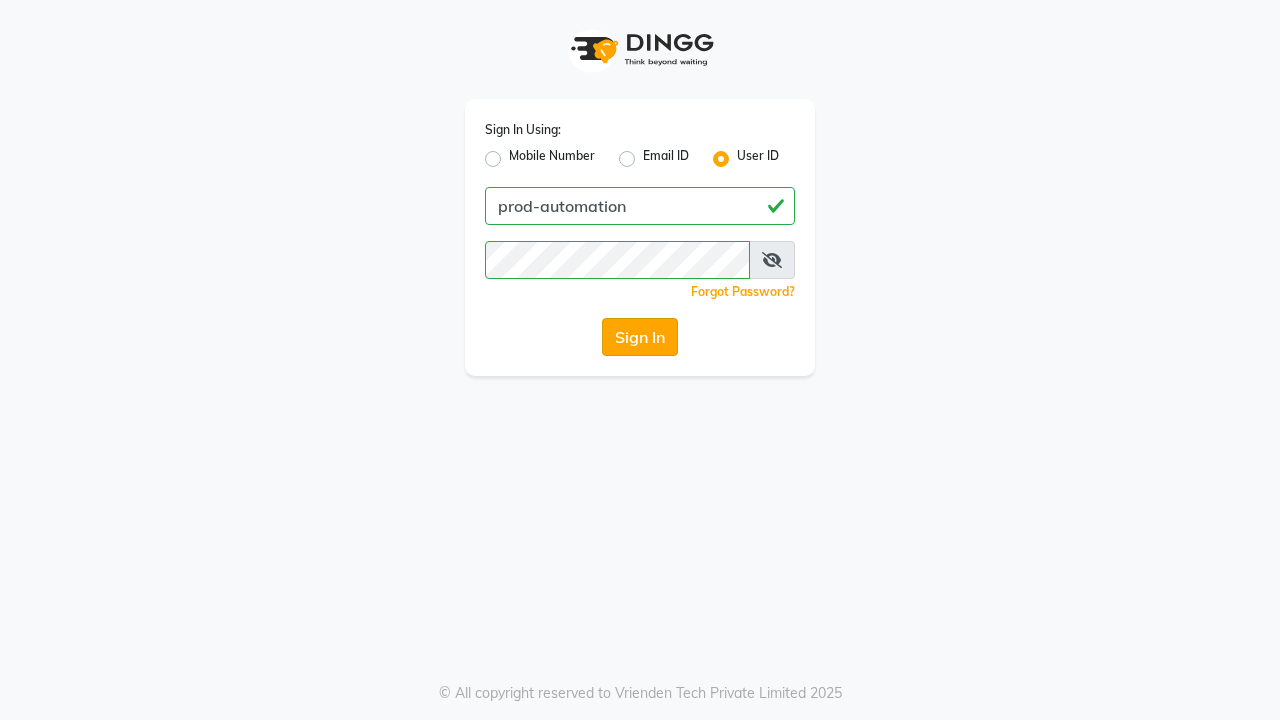 click on "Sign In" 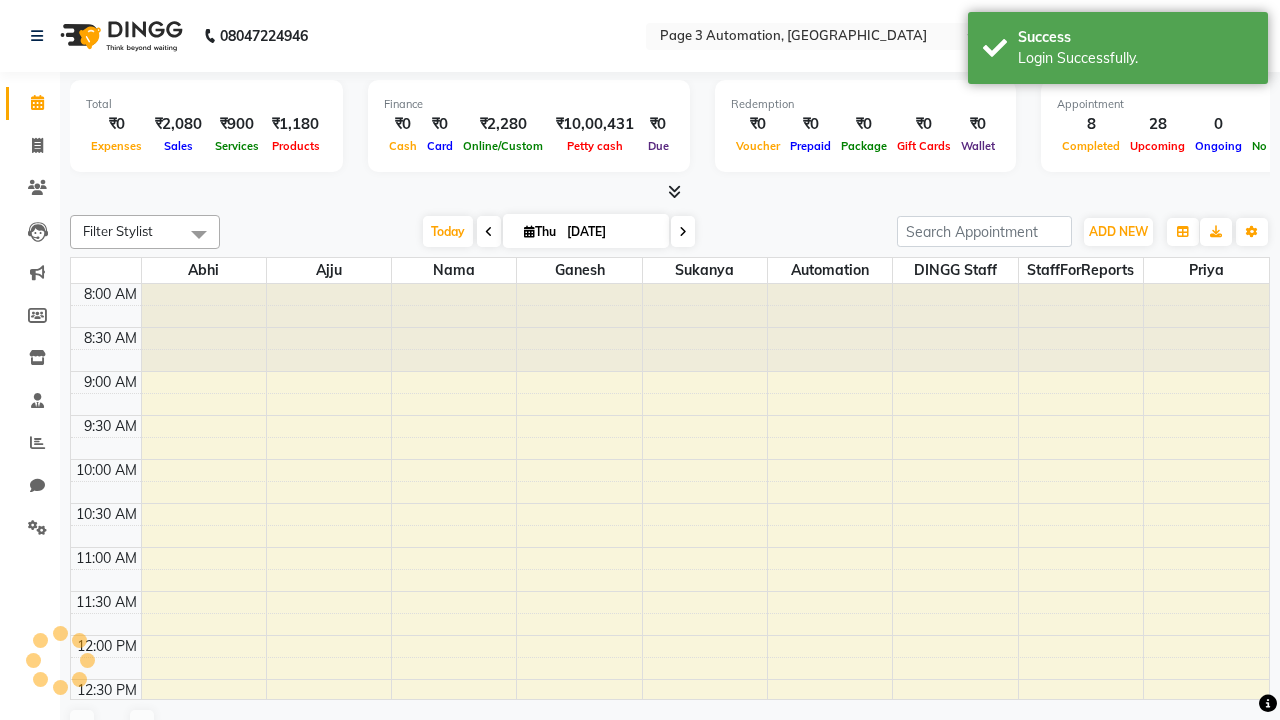 select on "en" 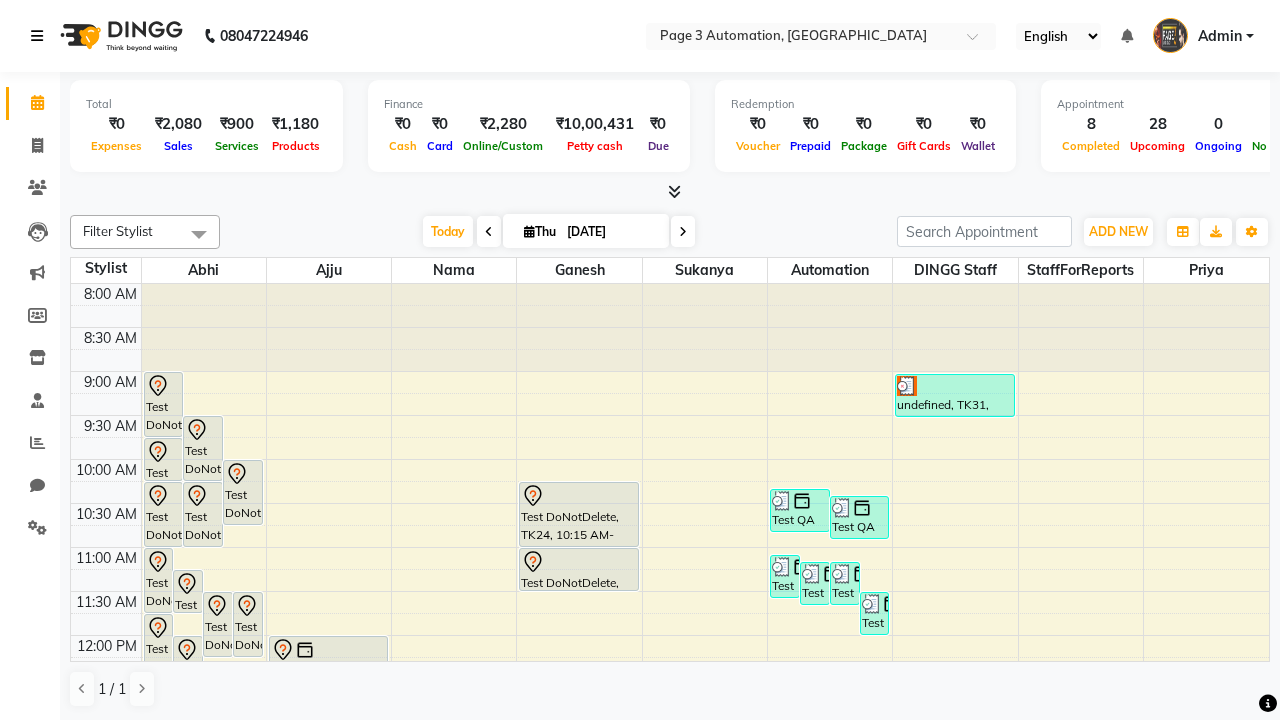 click at bounding box center (37, 36) 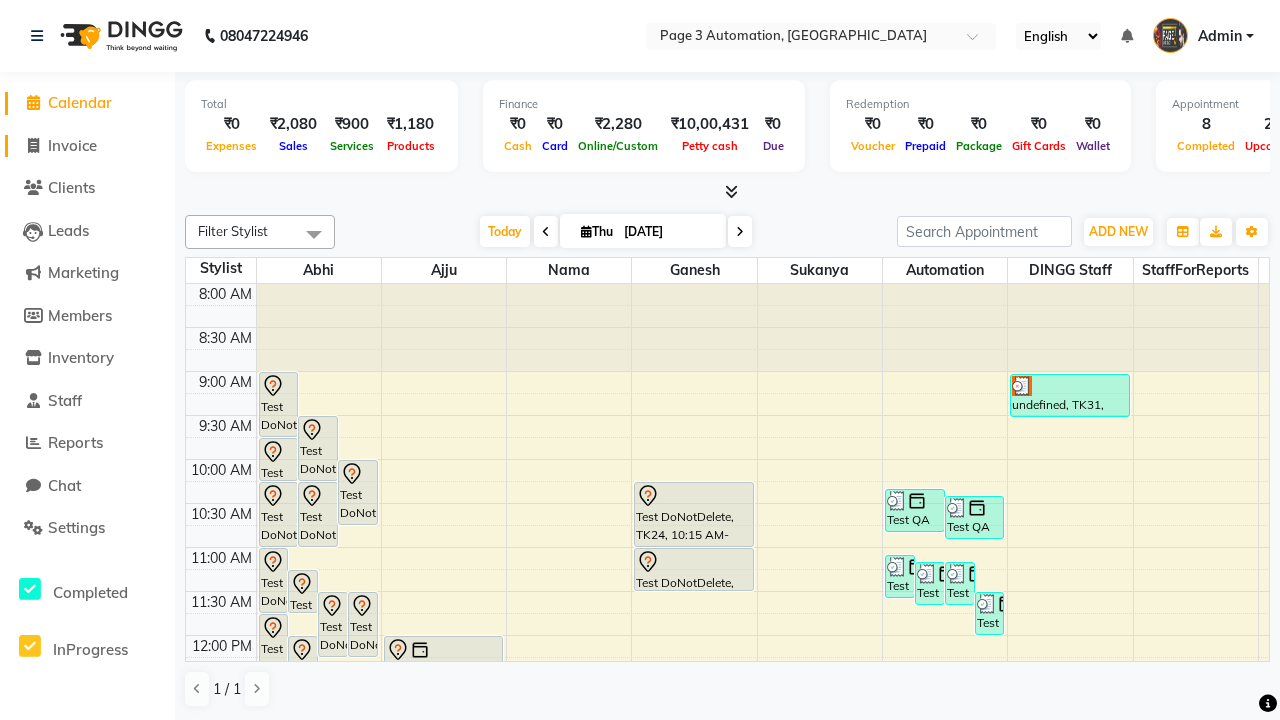 click on "Invoice" 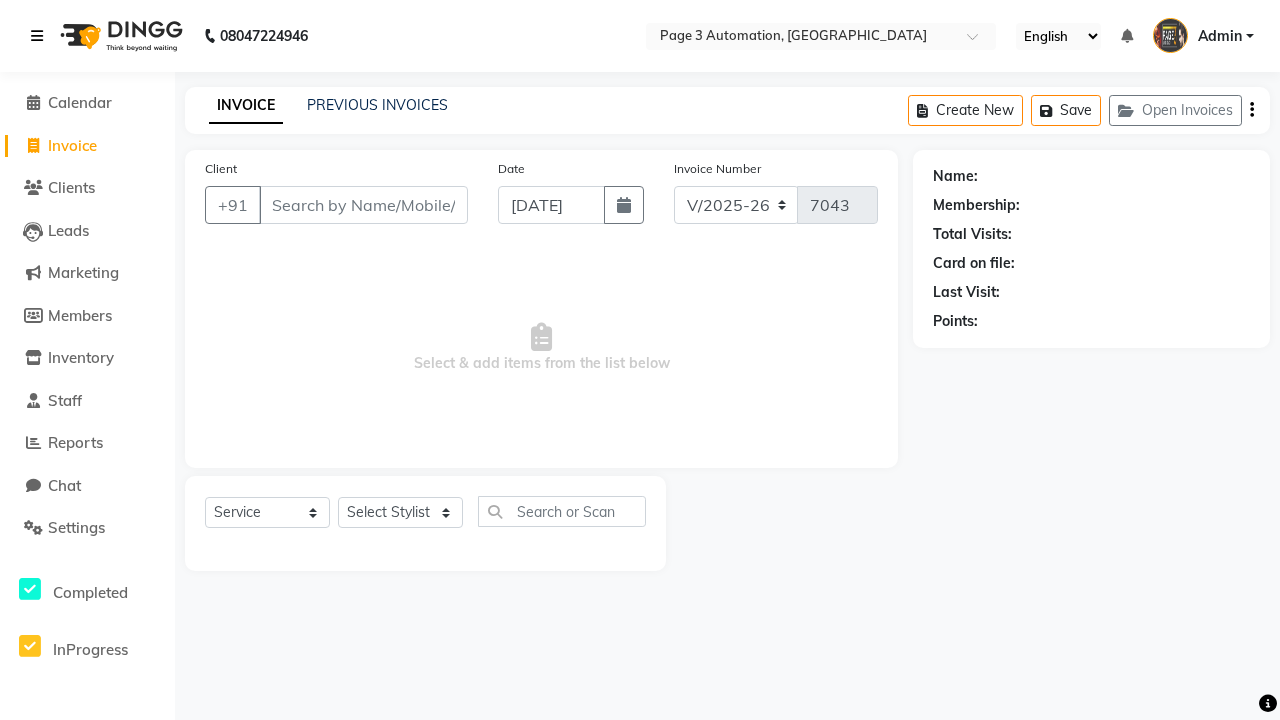 click at bounding box center (37, 36) 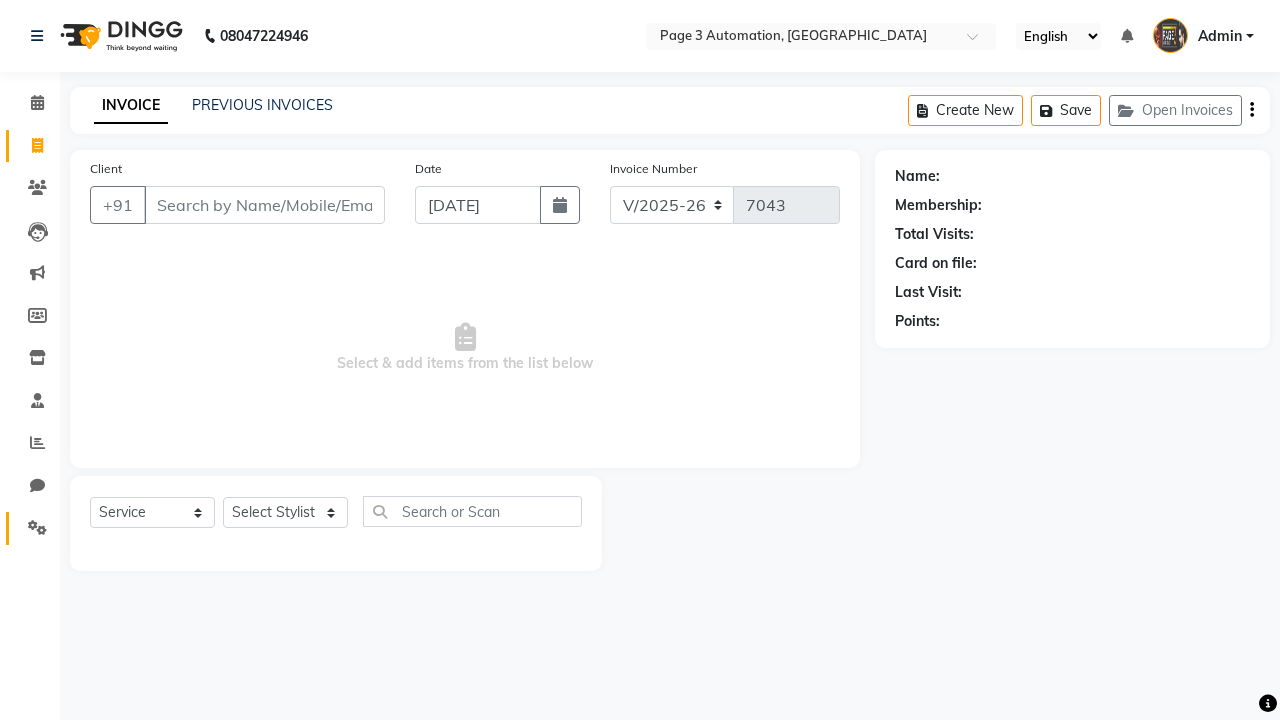 click 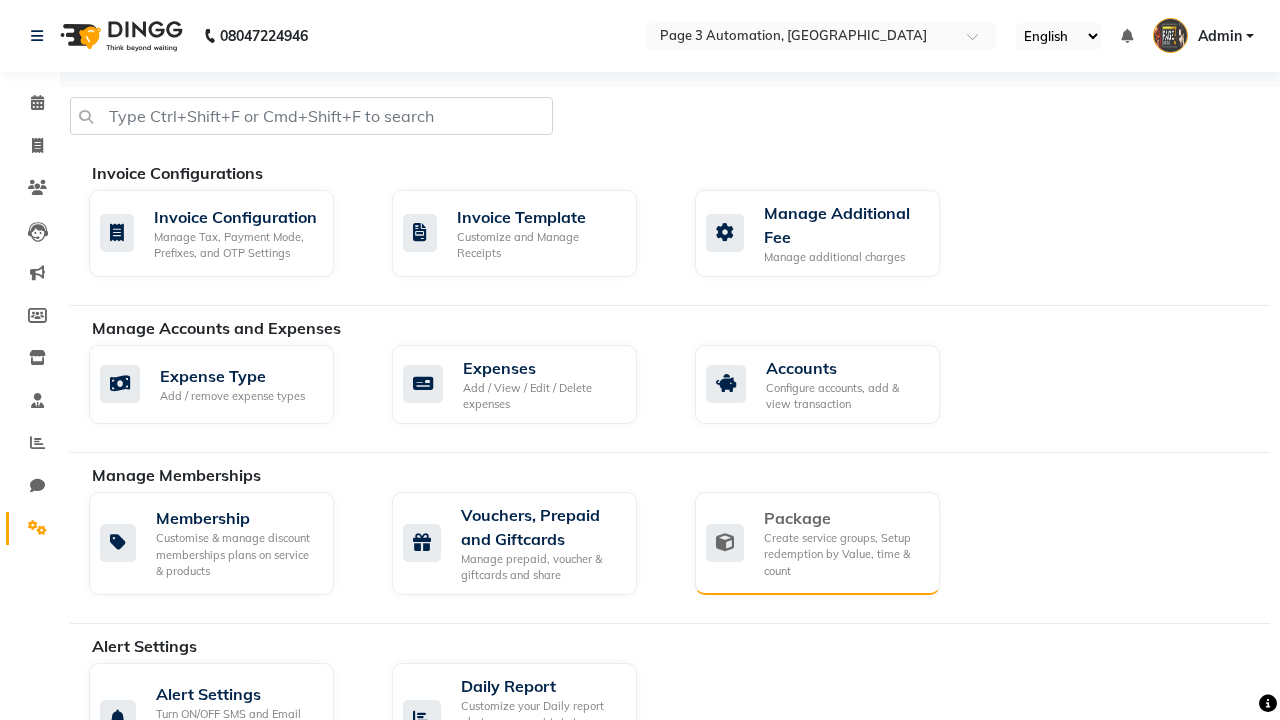 click on "Package" 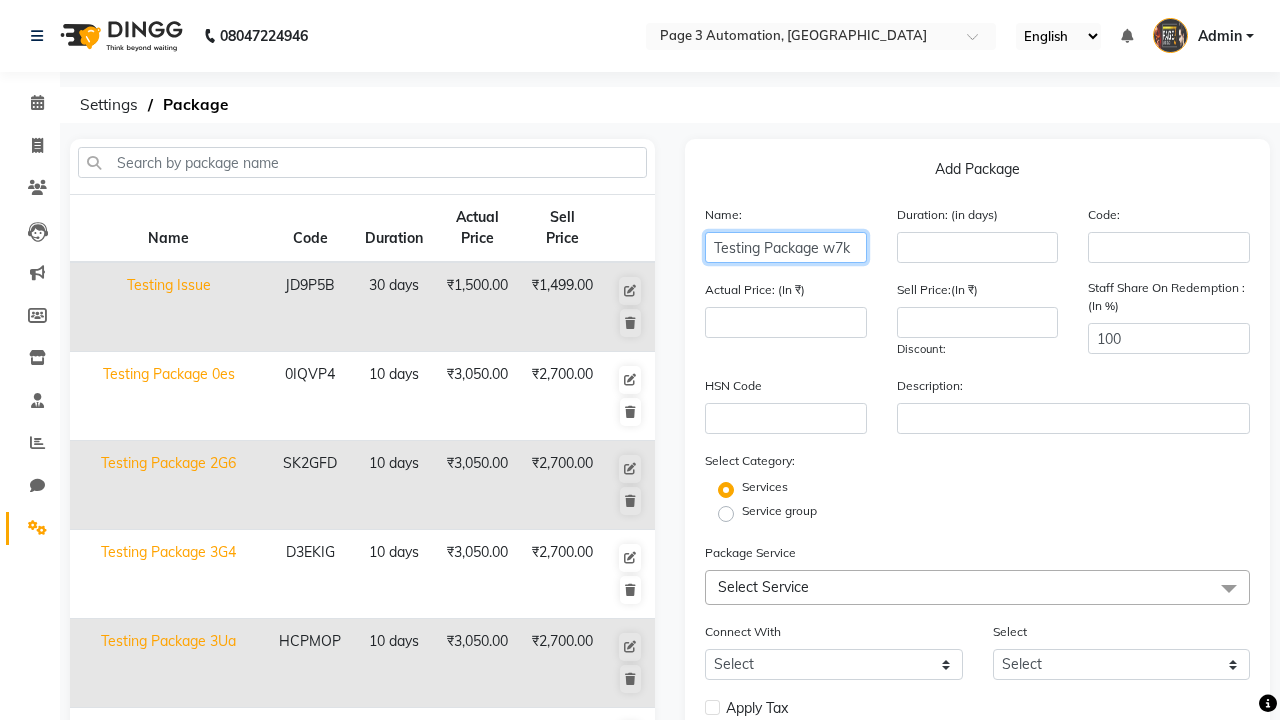 type on "Testing Package w7k" 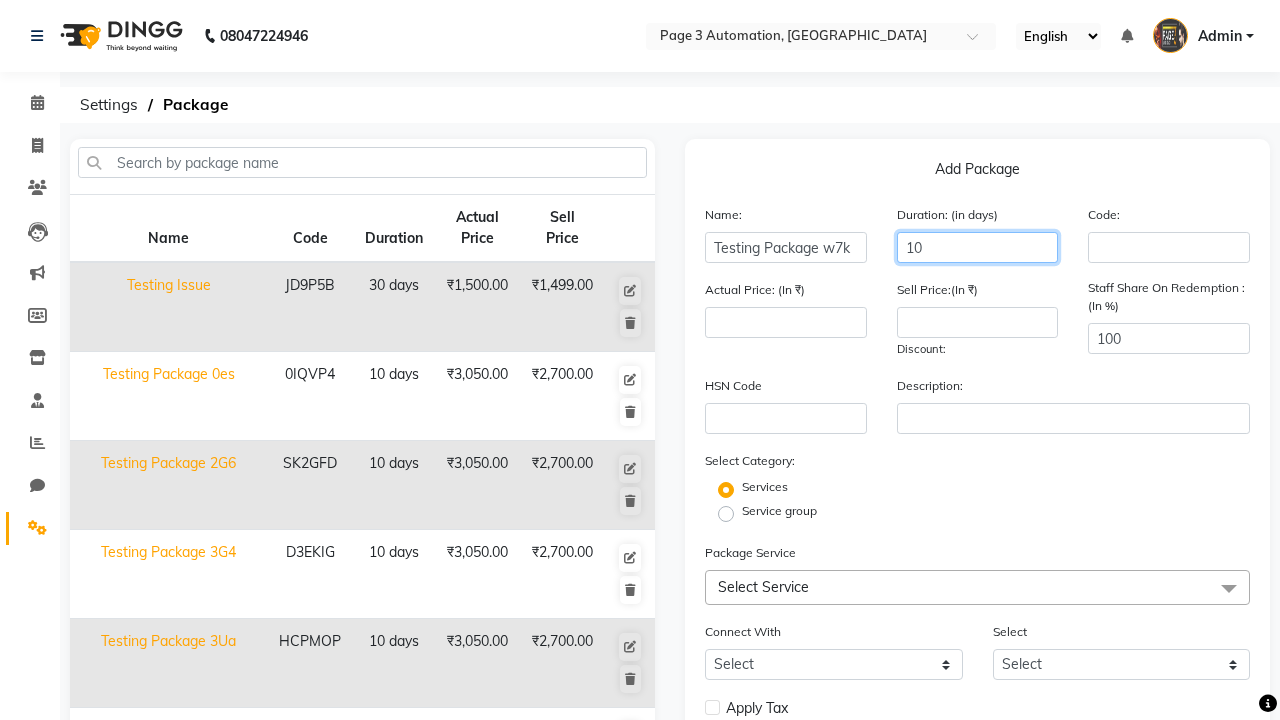 type on "10" 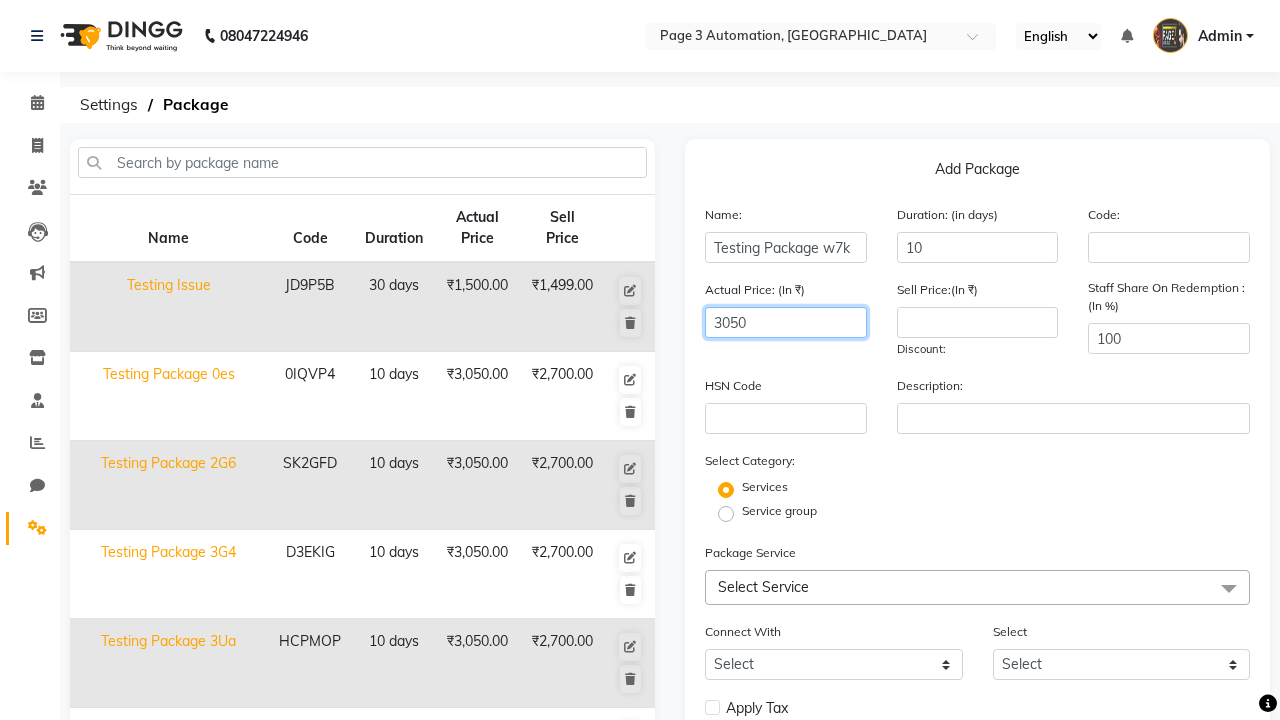 type on "3050" 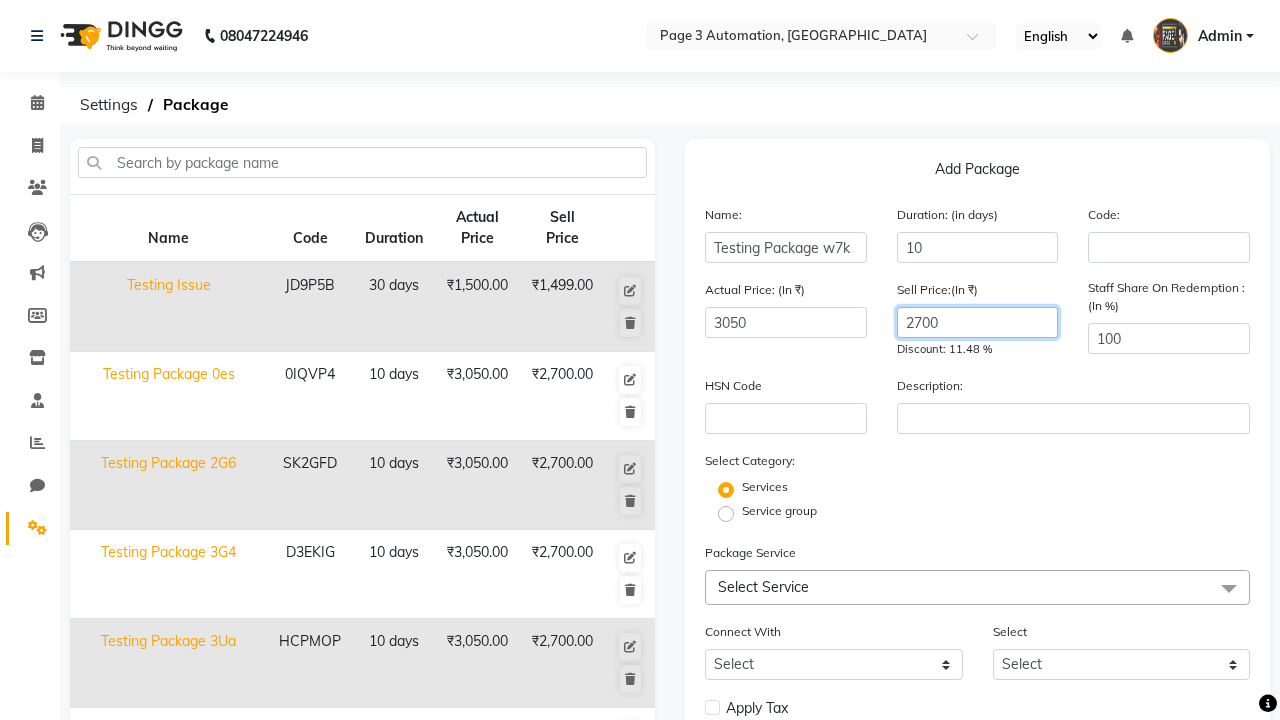 type on "2700" 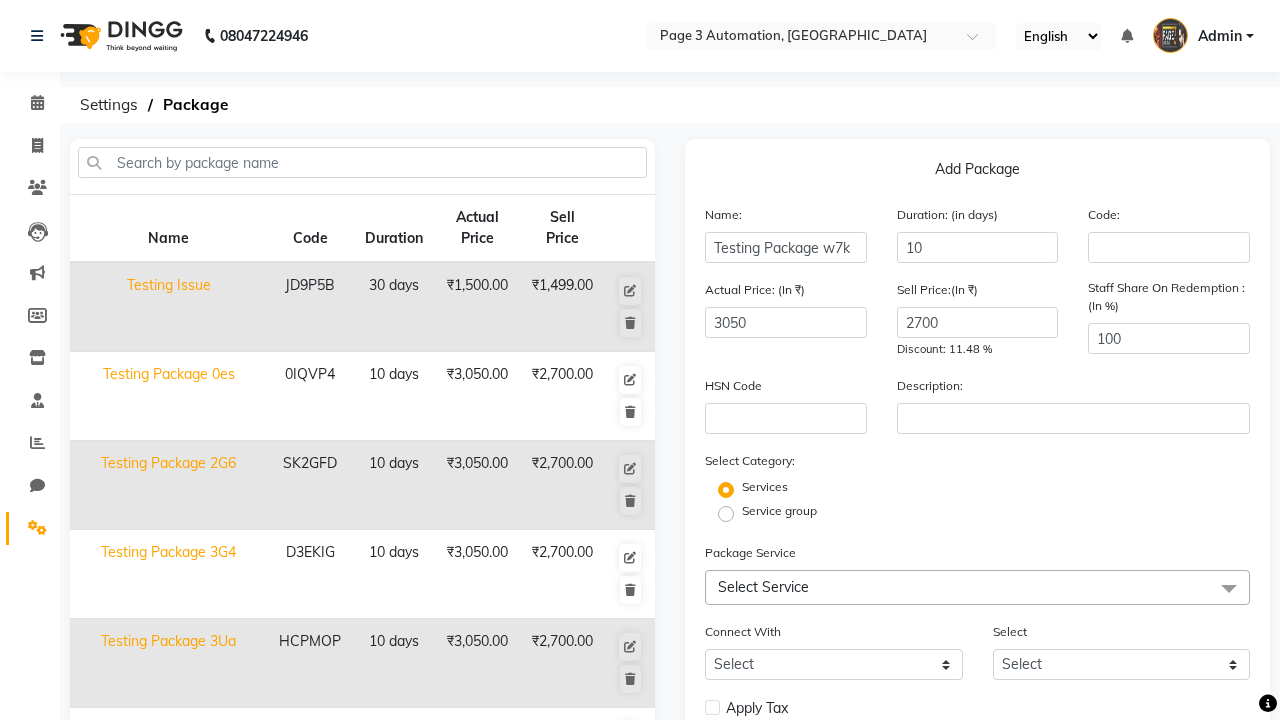 click on "Service group" 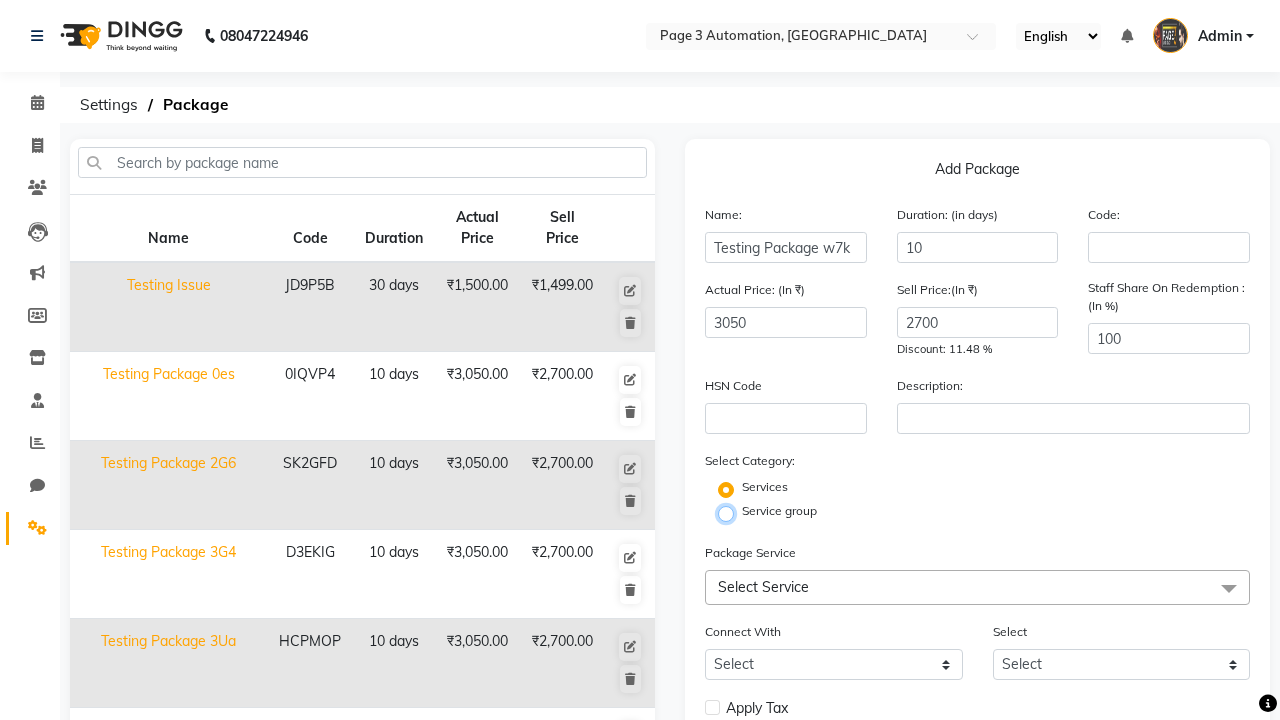 radio on "true" 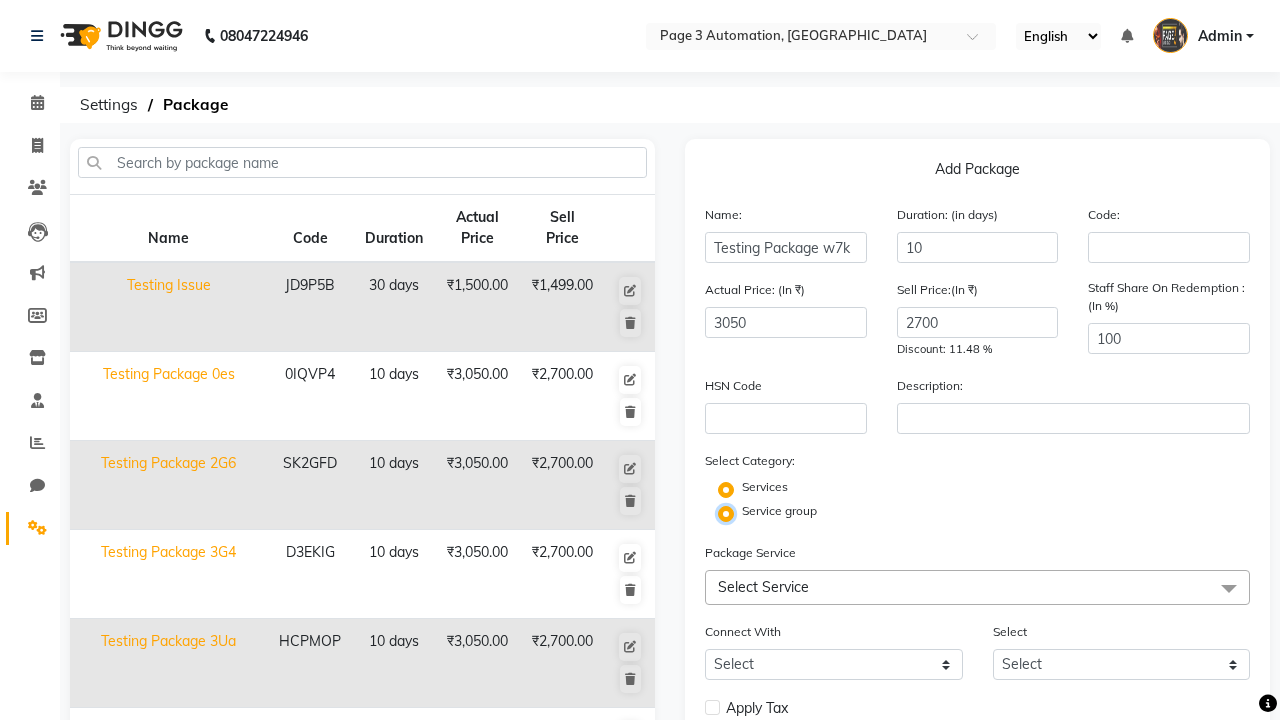 radio on "false" 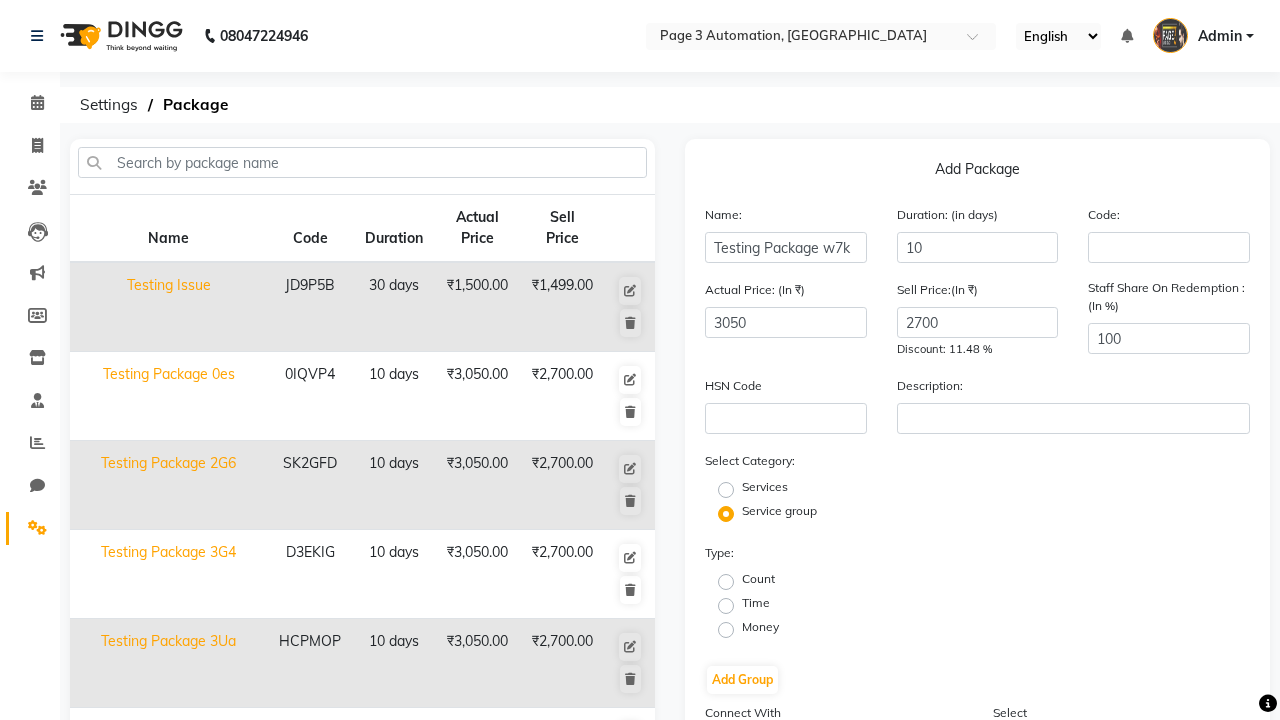 click on "Time" 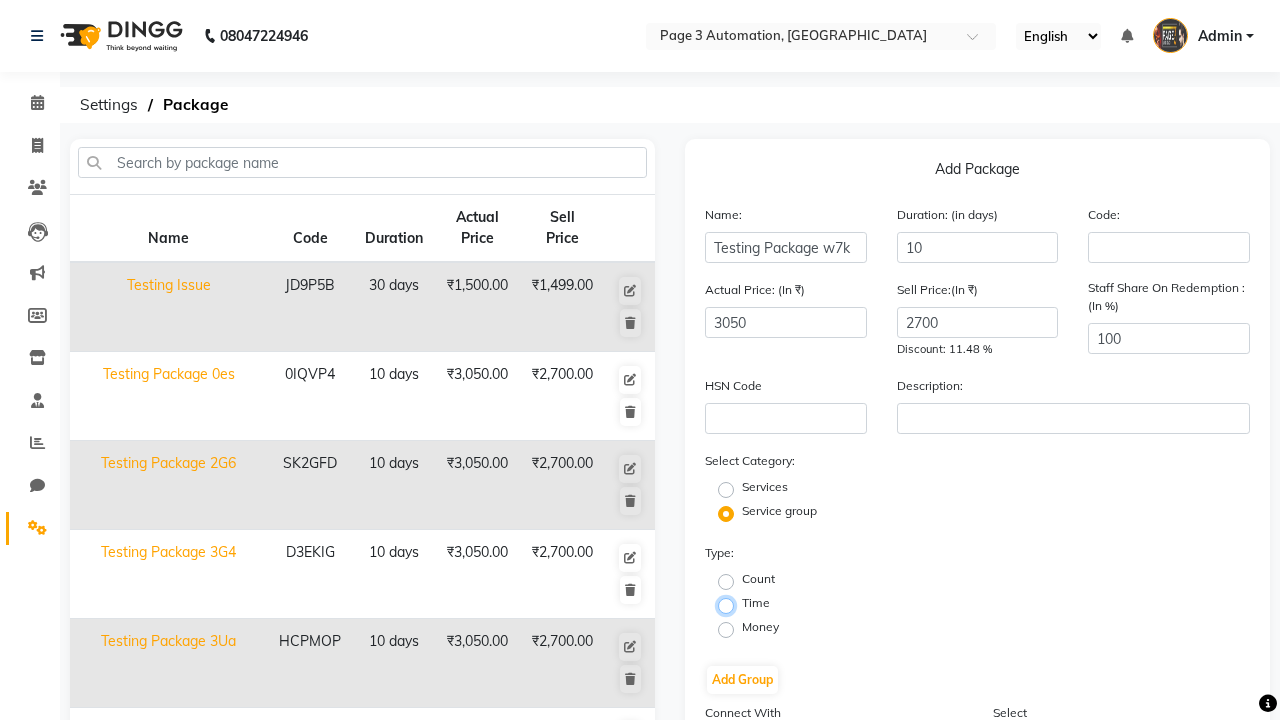 click on "Time" at bounding box center (732, 604) 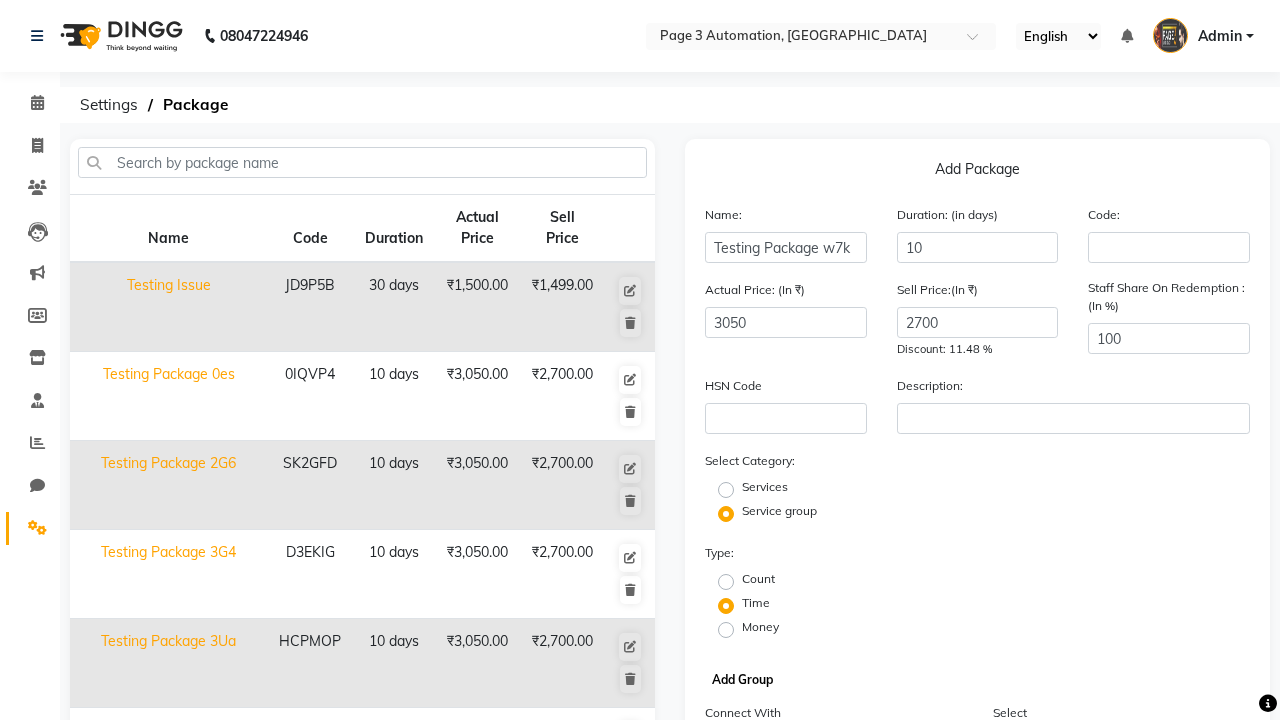 click on "Add Group" 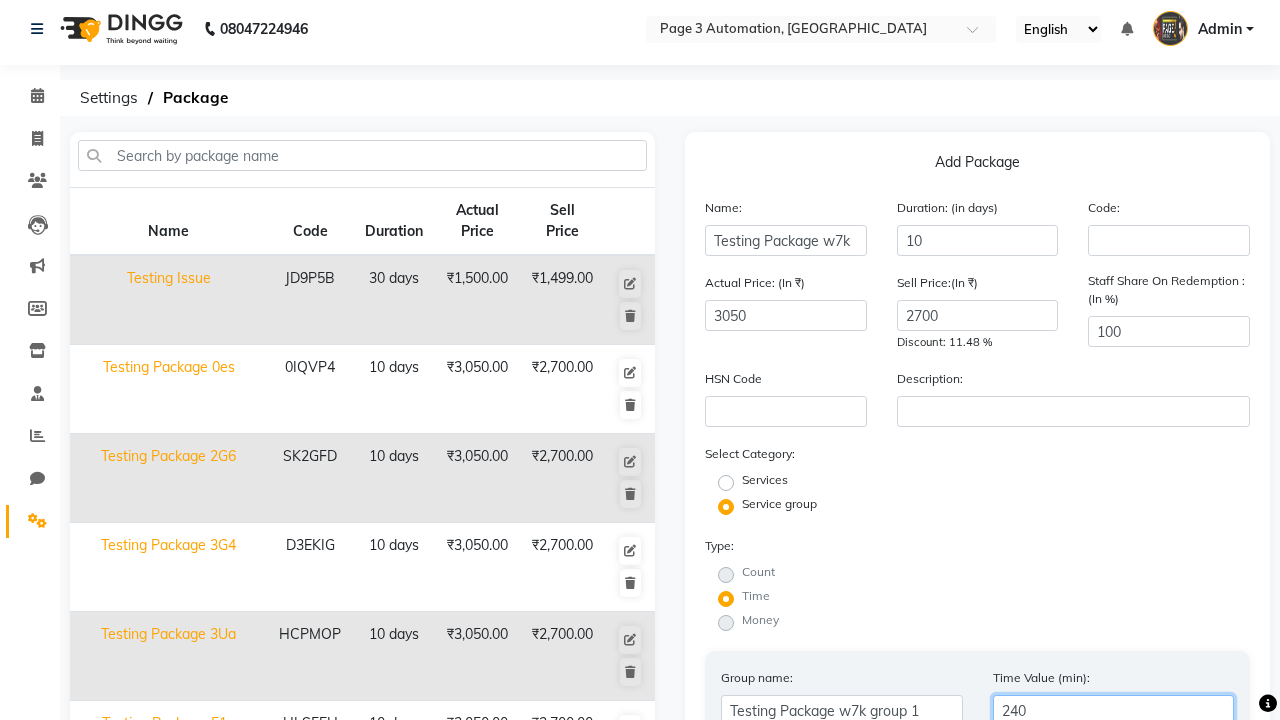 scroll, scrollTop: 499, scrollLeft: 0, axis: vertical 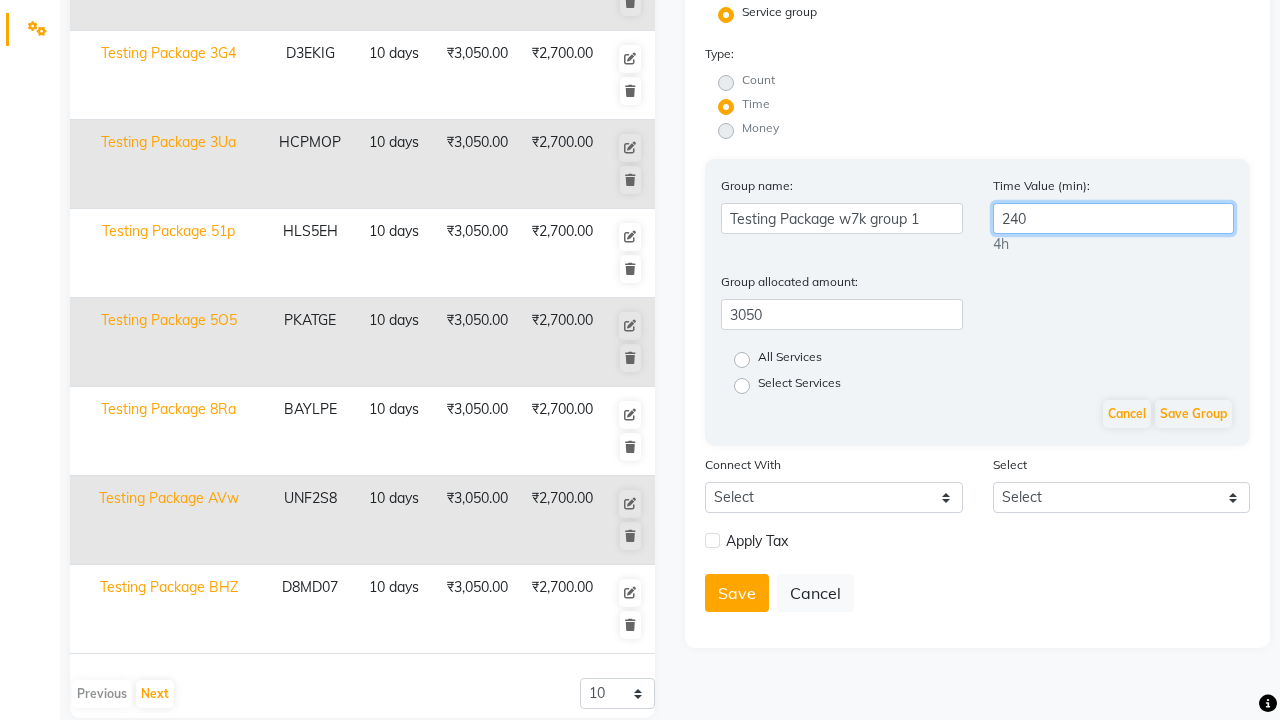 type on "240" 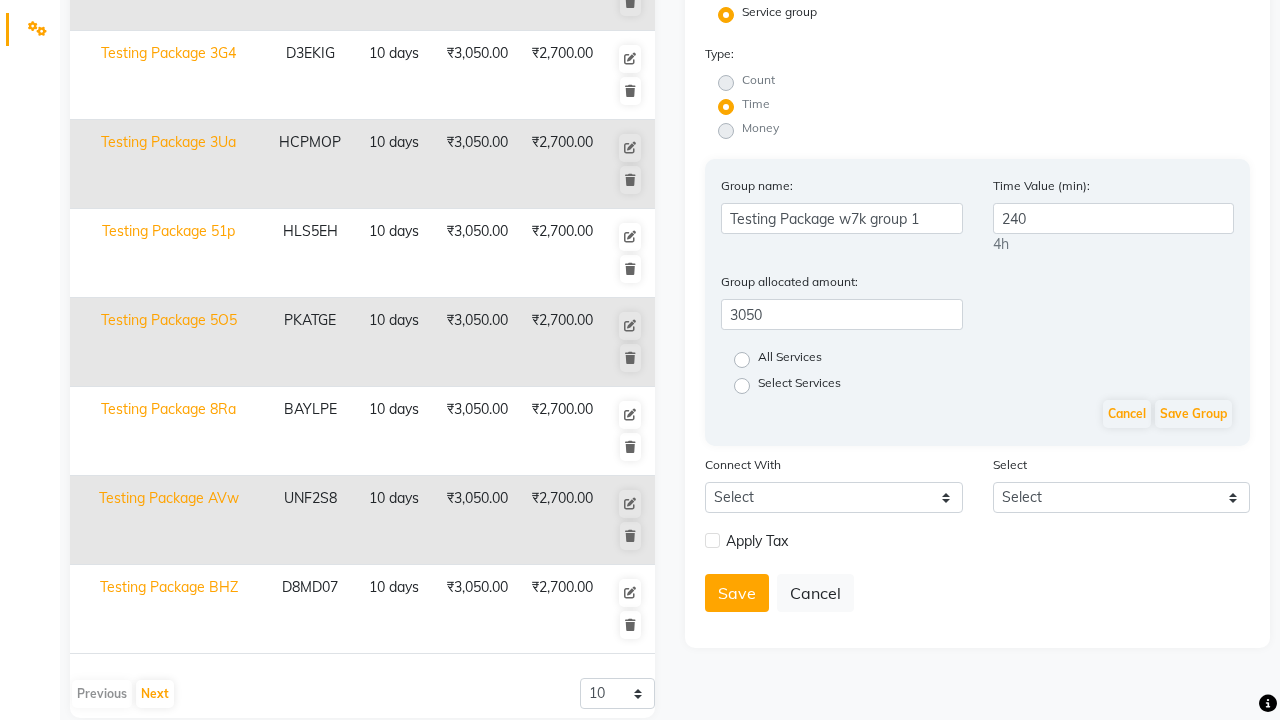 click on "All Services" 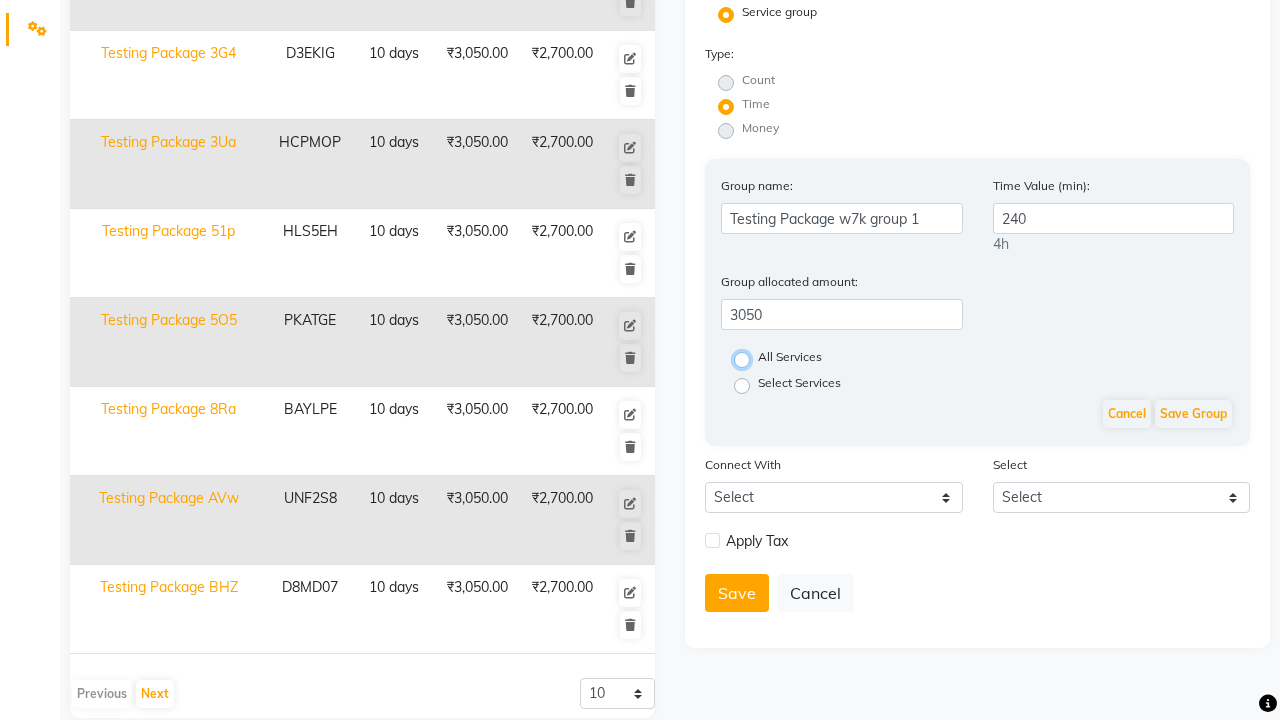 click on "All Services" at bounding box center (748, 358) 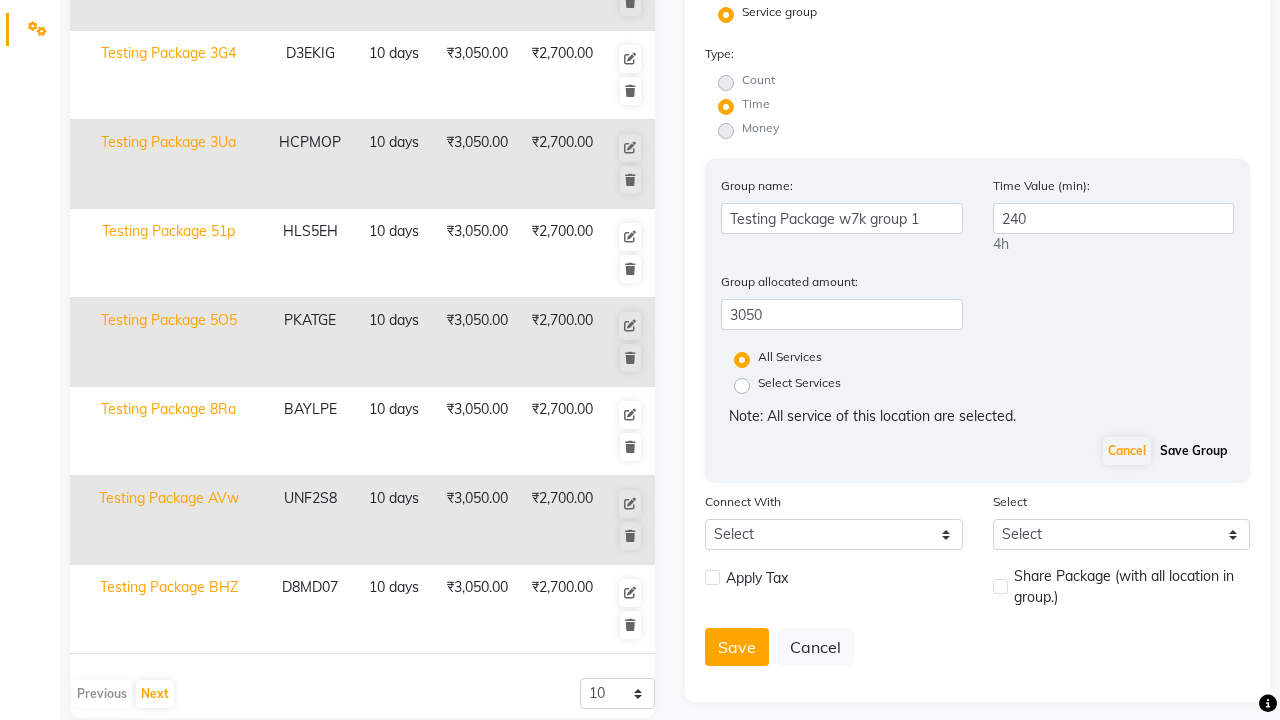 click on "Save Group" 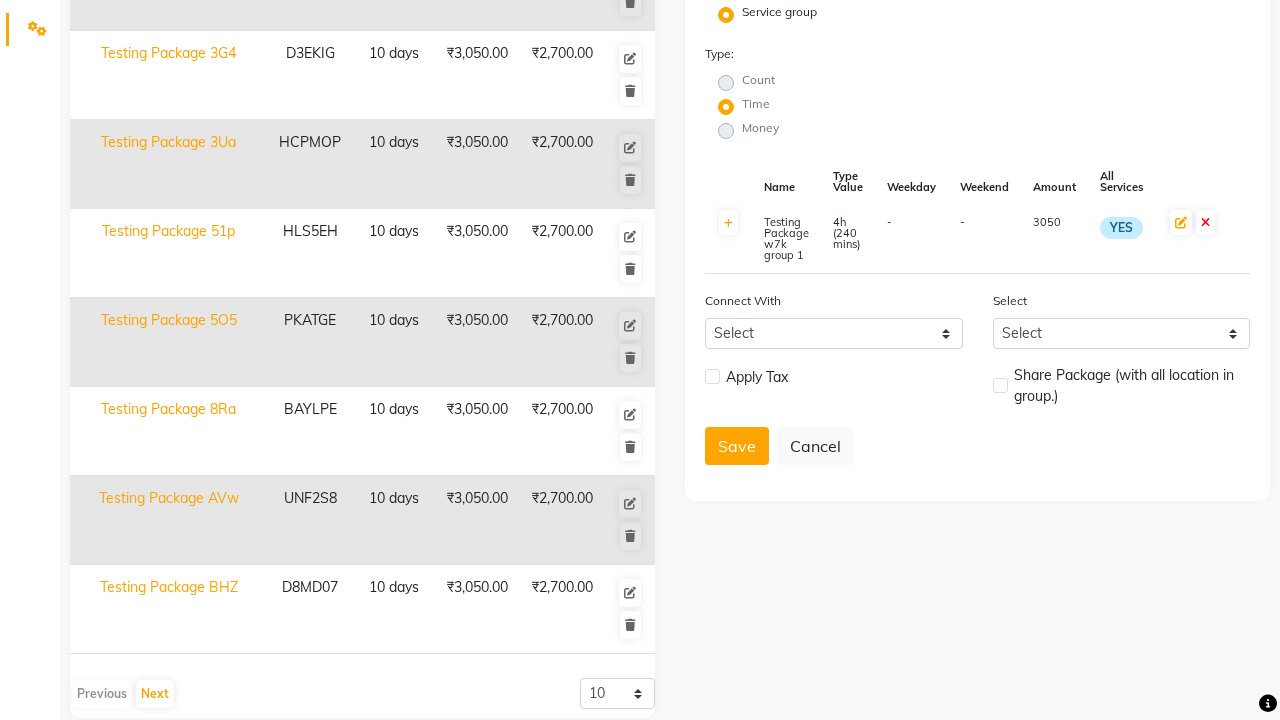click 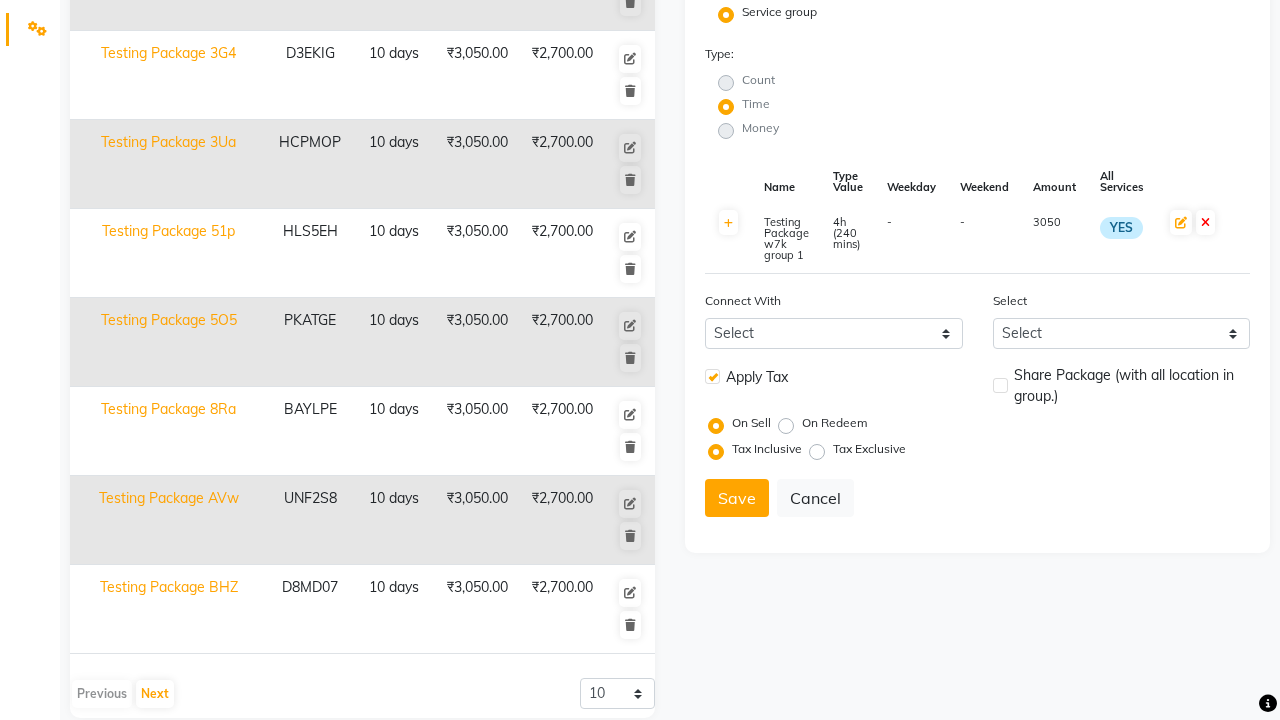 click 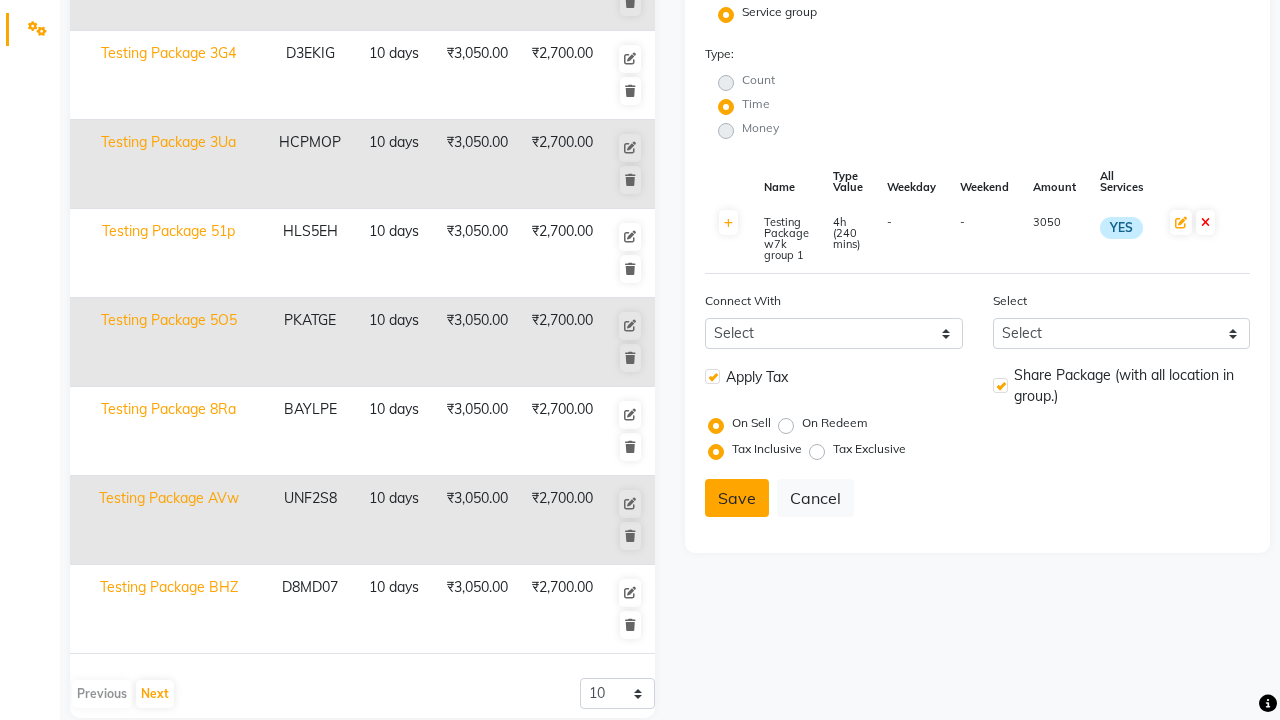click on "Save" 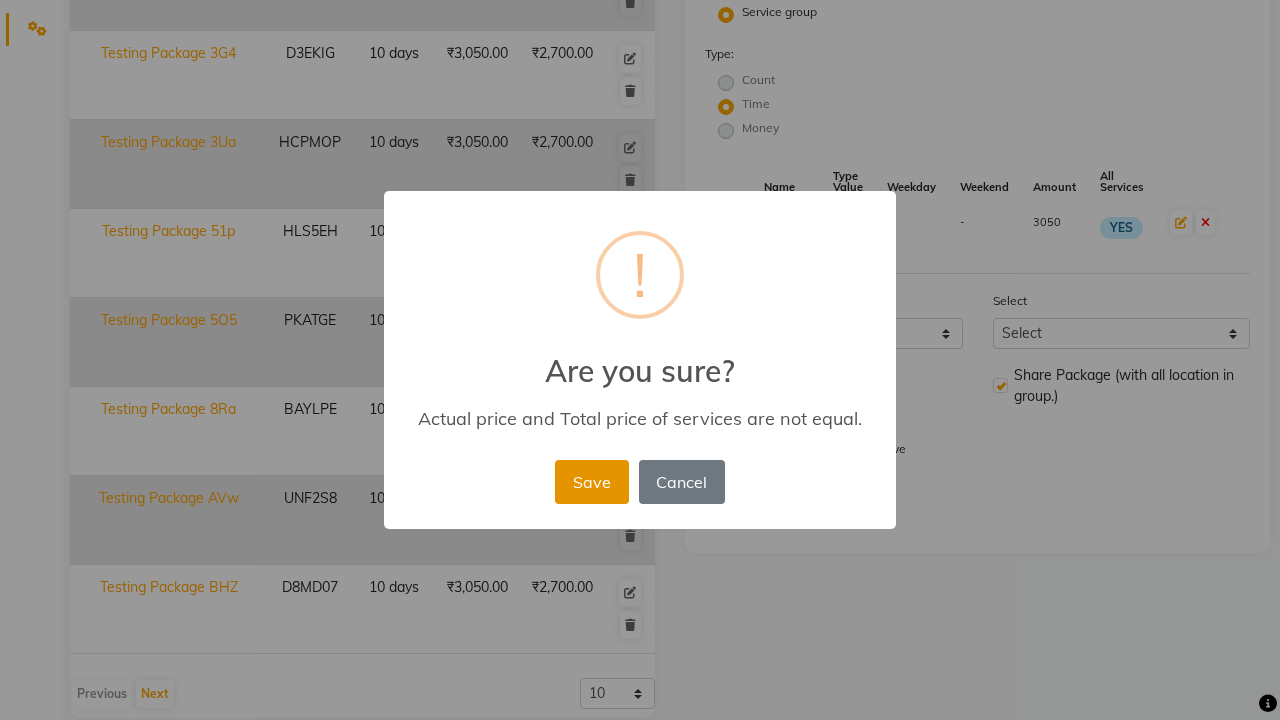 click on "Save" at bounding box center [591, 482] 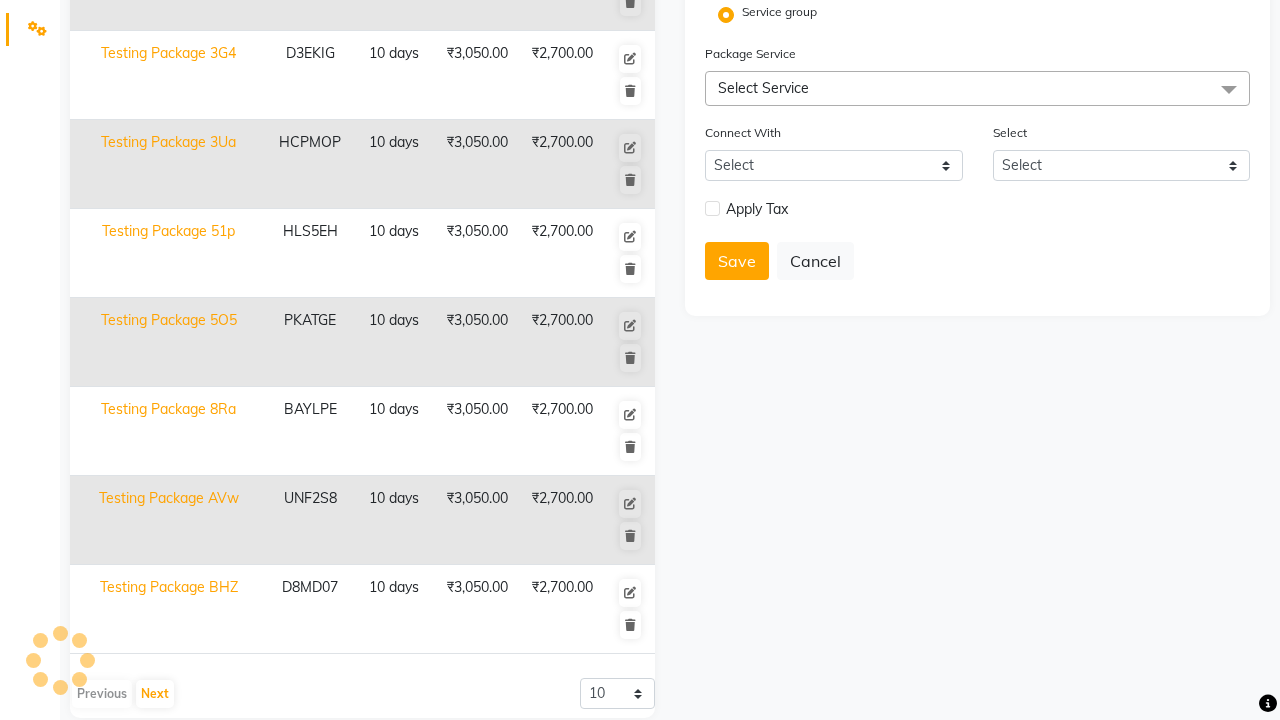 type 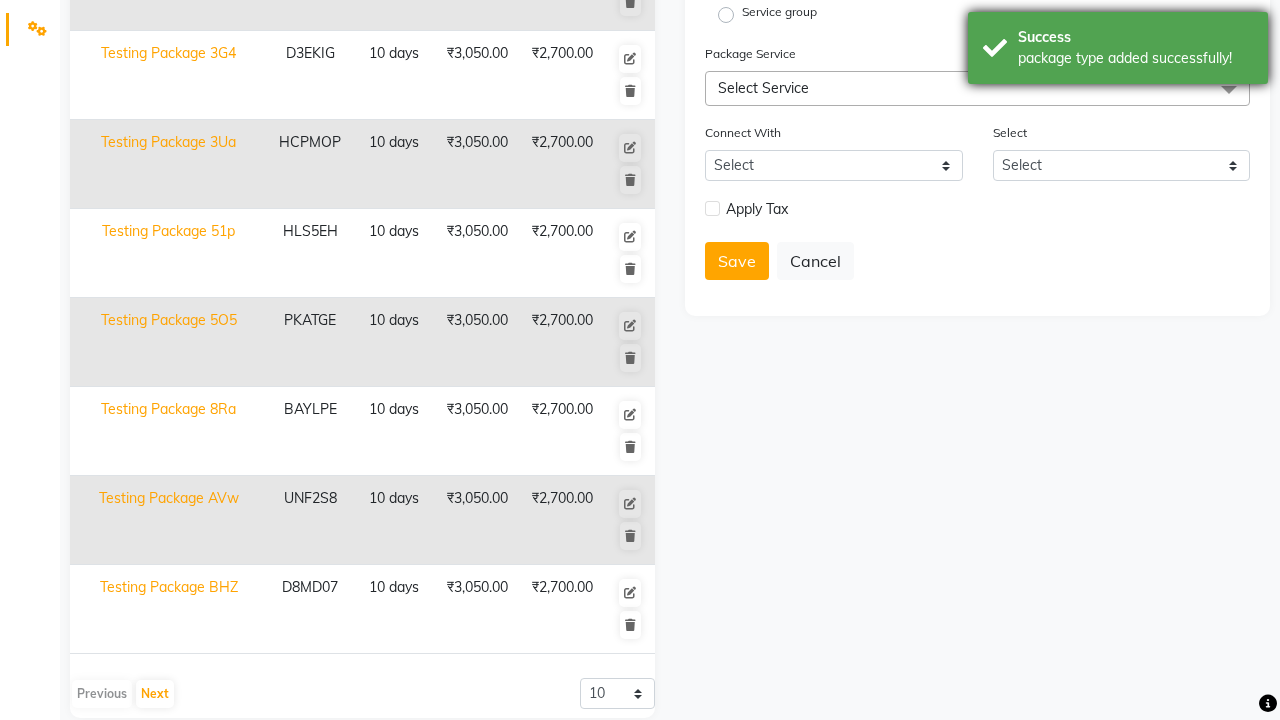 click on "package type added successfully!" at bounding box center [1135, 58] 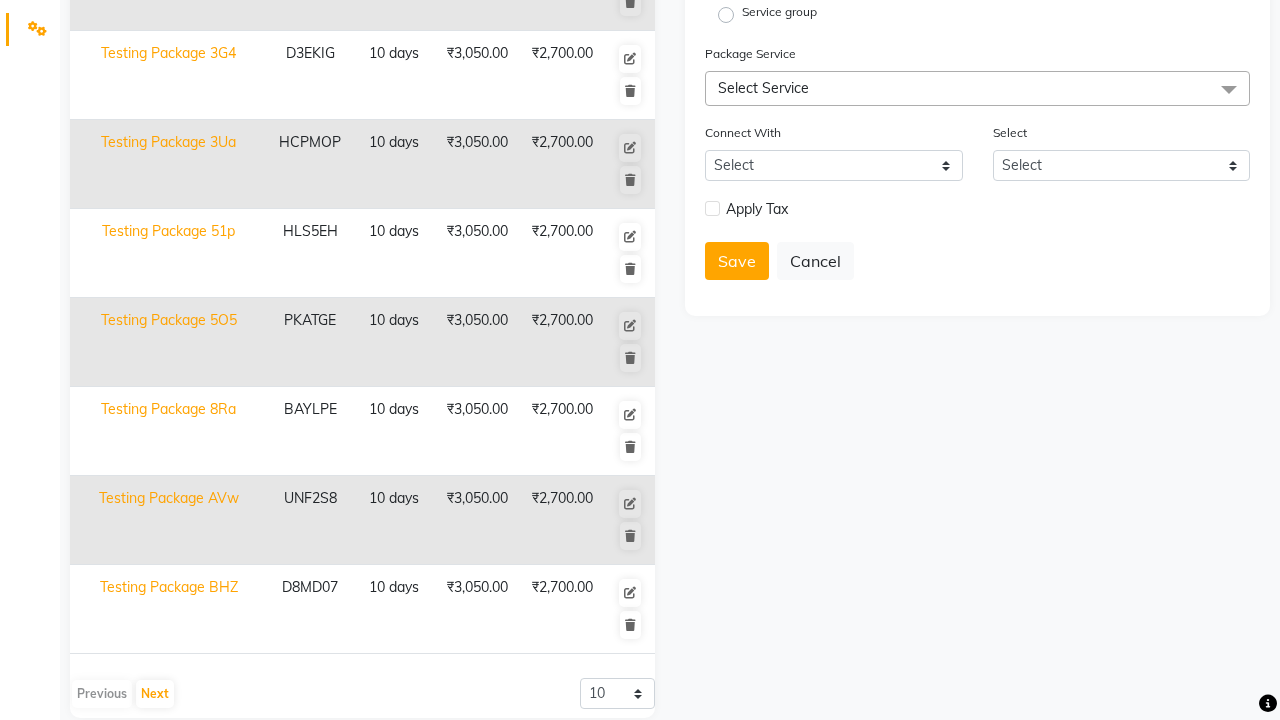 click at bounding box center [37, -463] 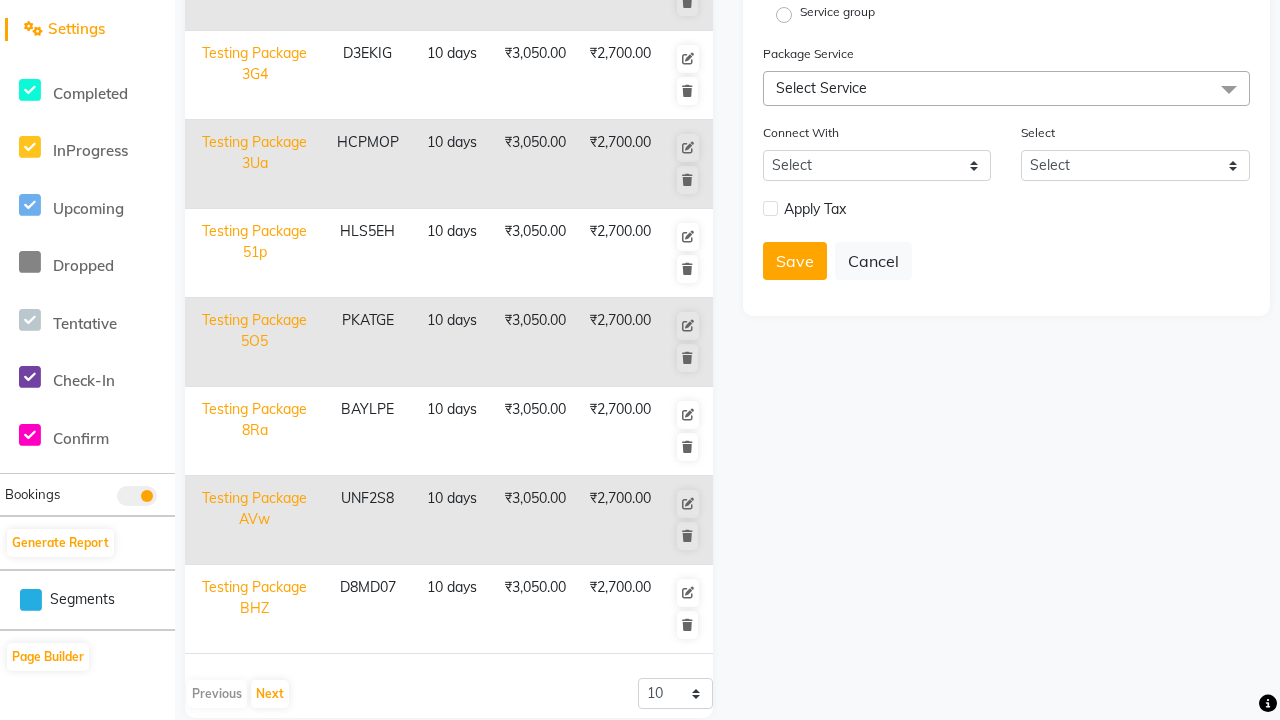 scroll, scrollTop: 0, scrollLeft: 0, axis: both 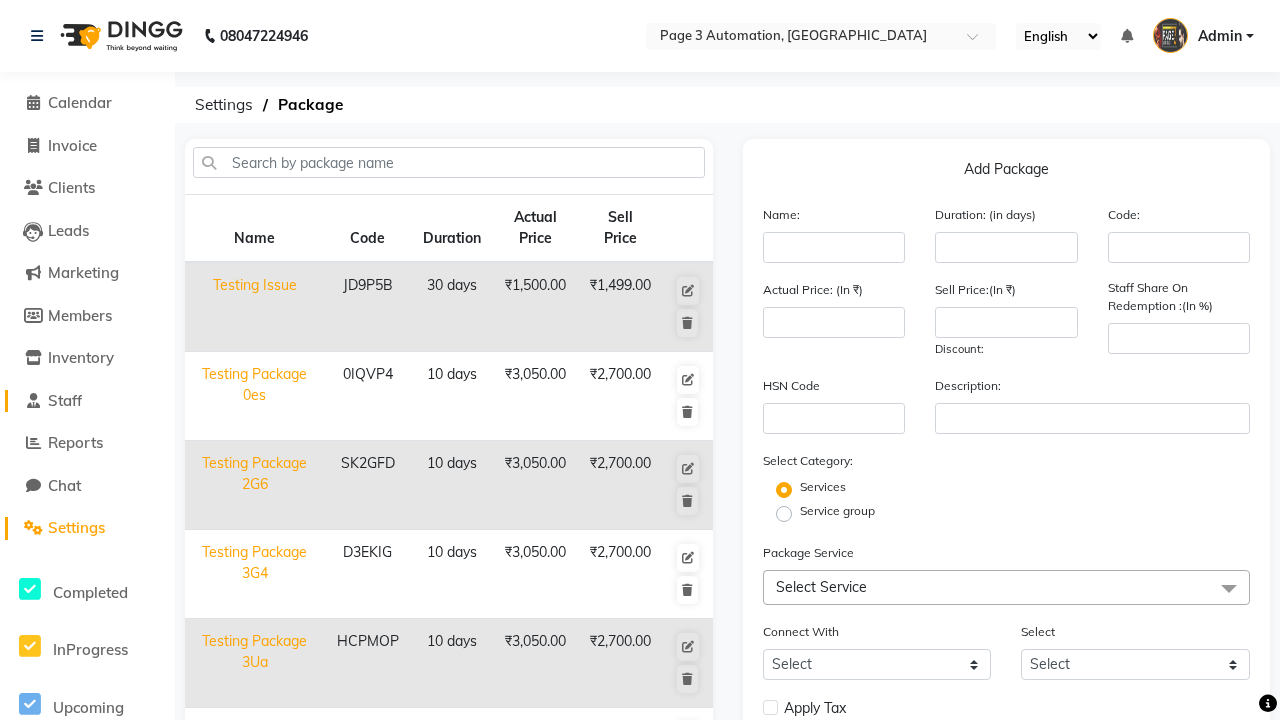 click on "Staff" 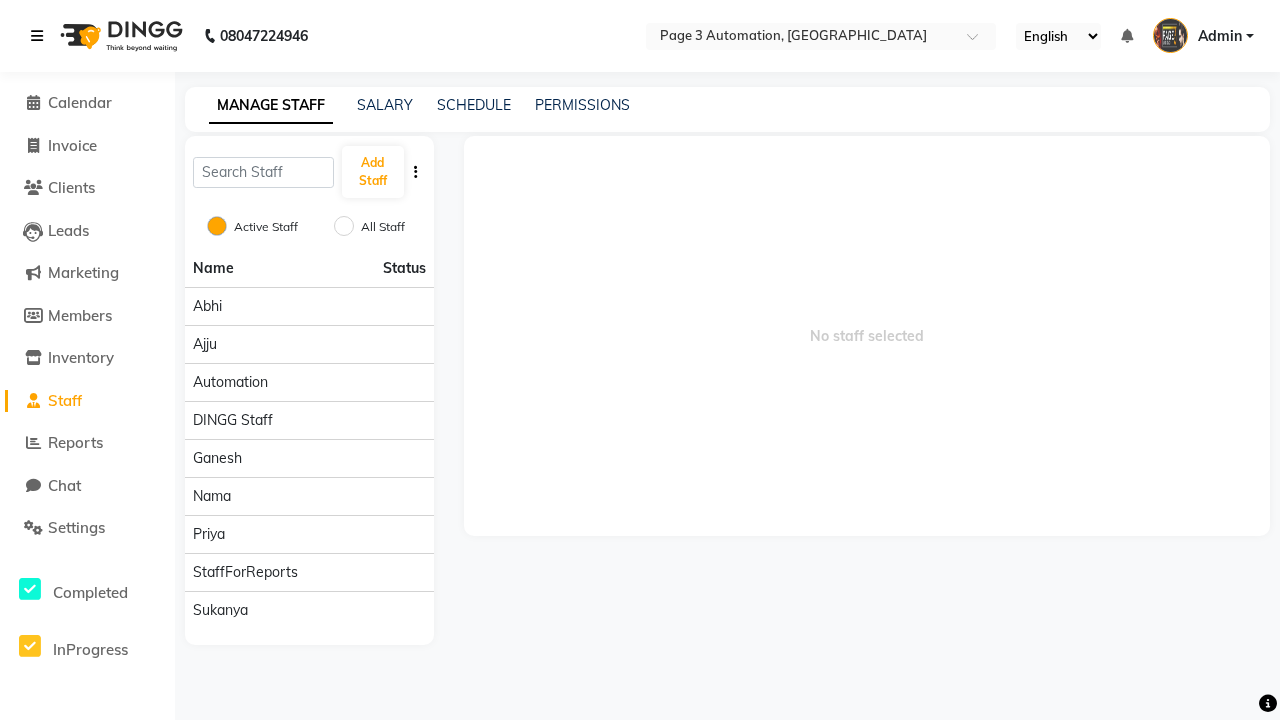 click at bounding box center [37, 36] 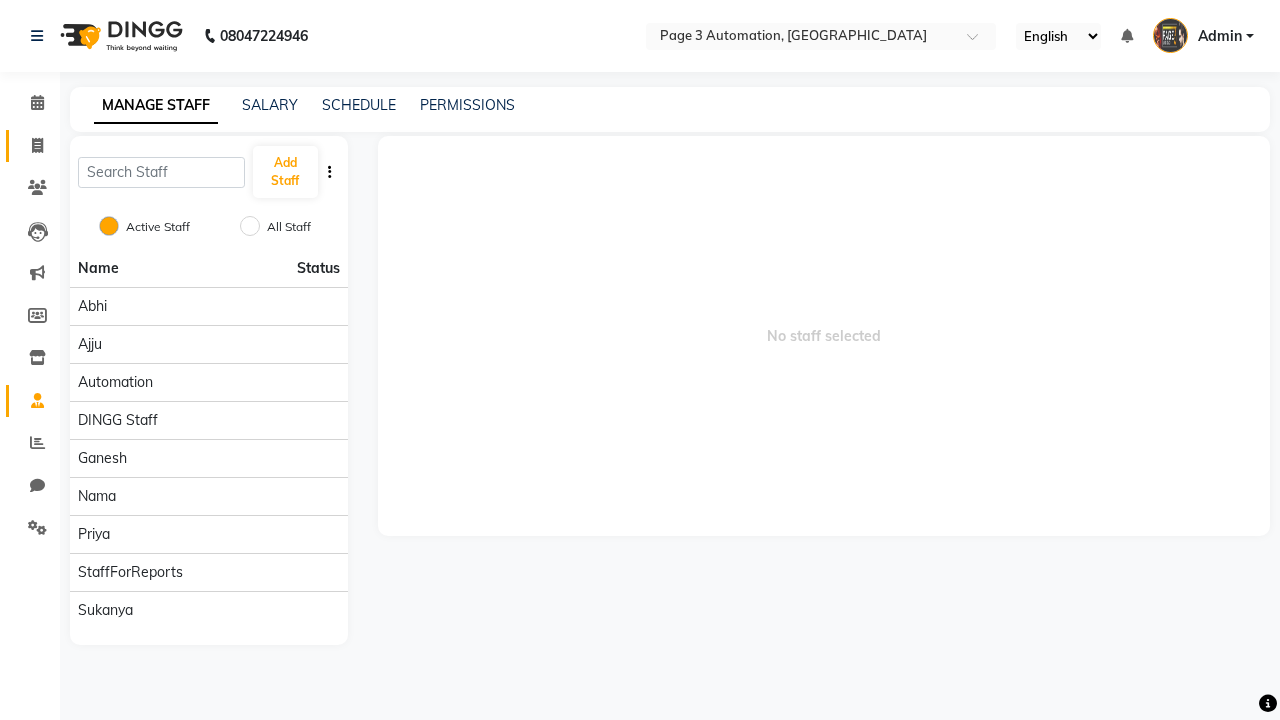 click 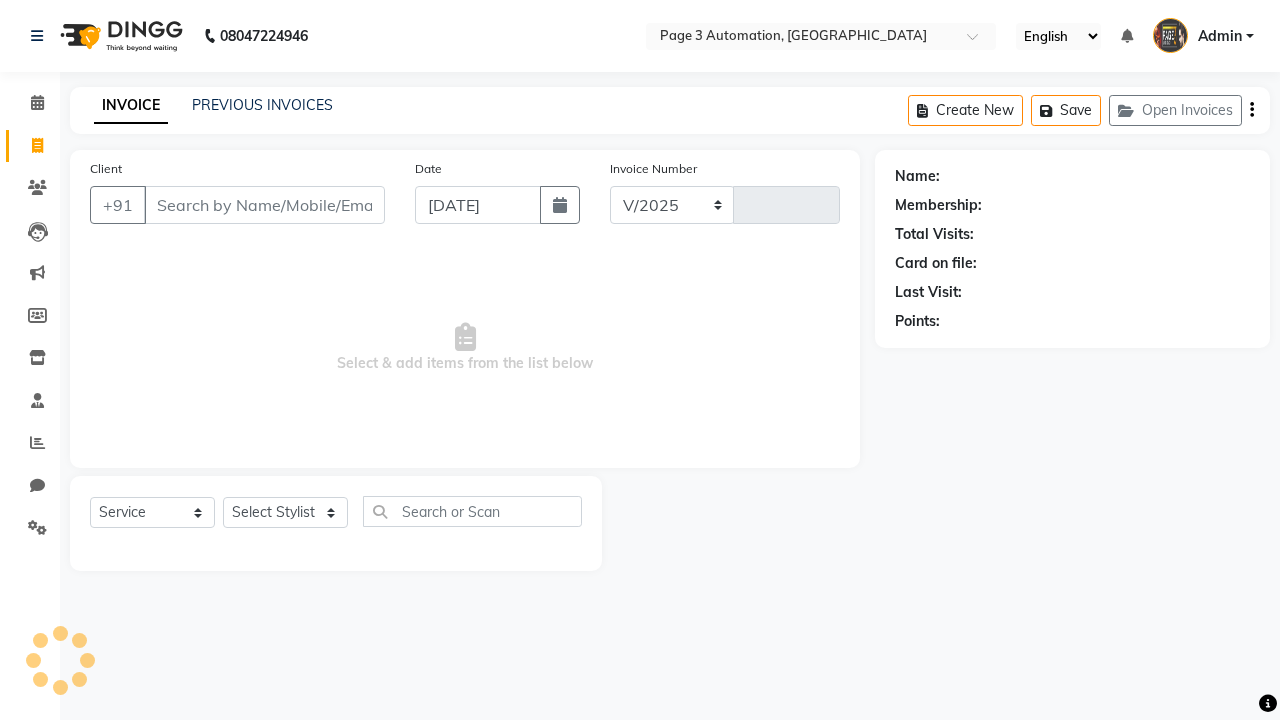 select on "2774" 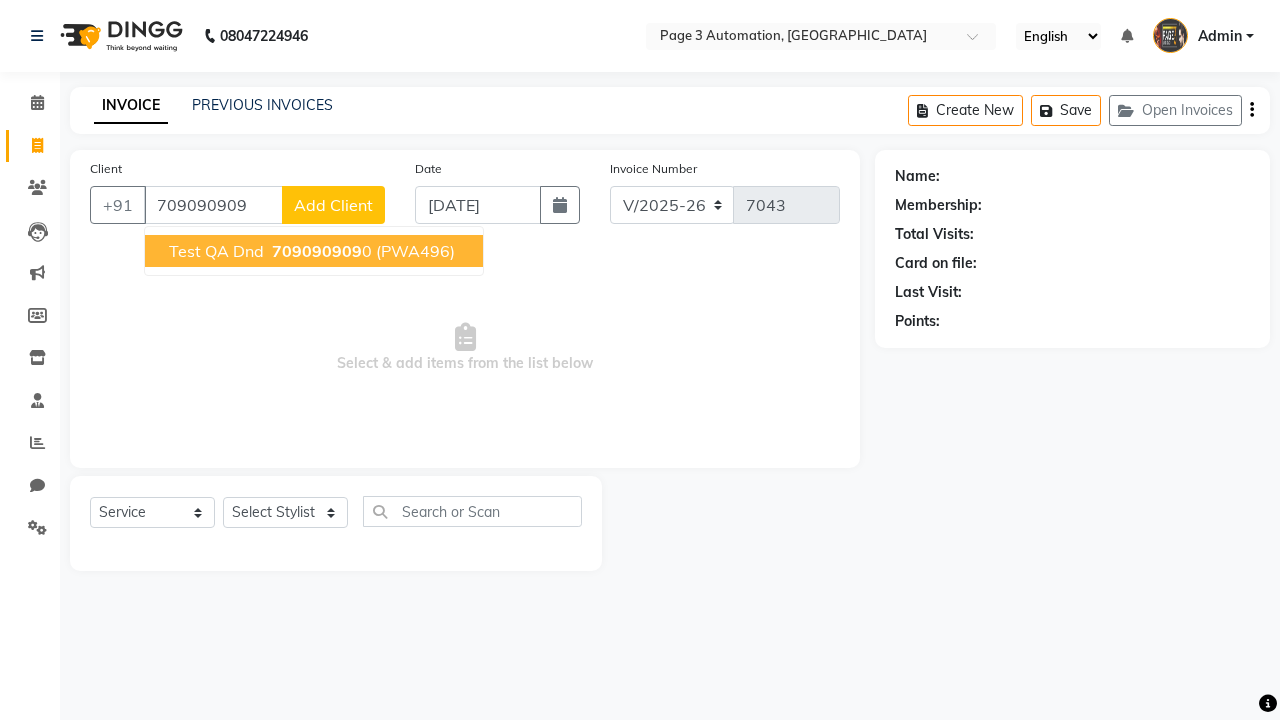 click on "709090909" at bounding box center (317, 251) 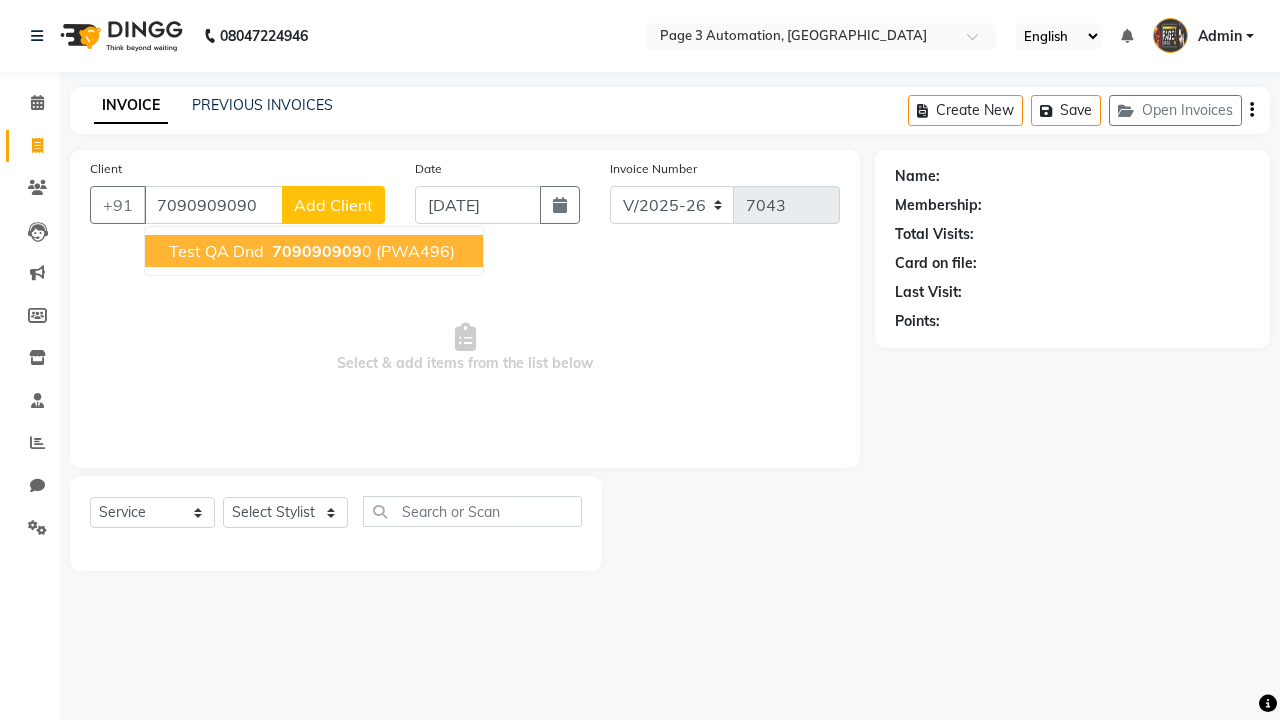 type on "7090909090" 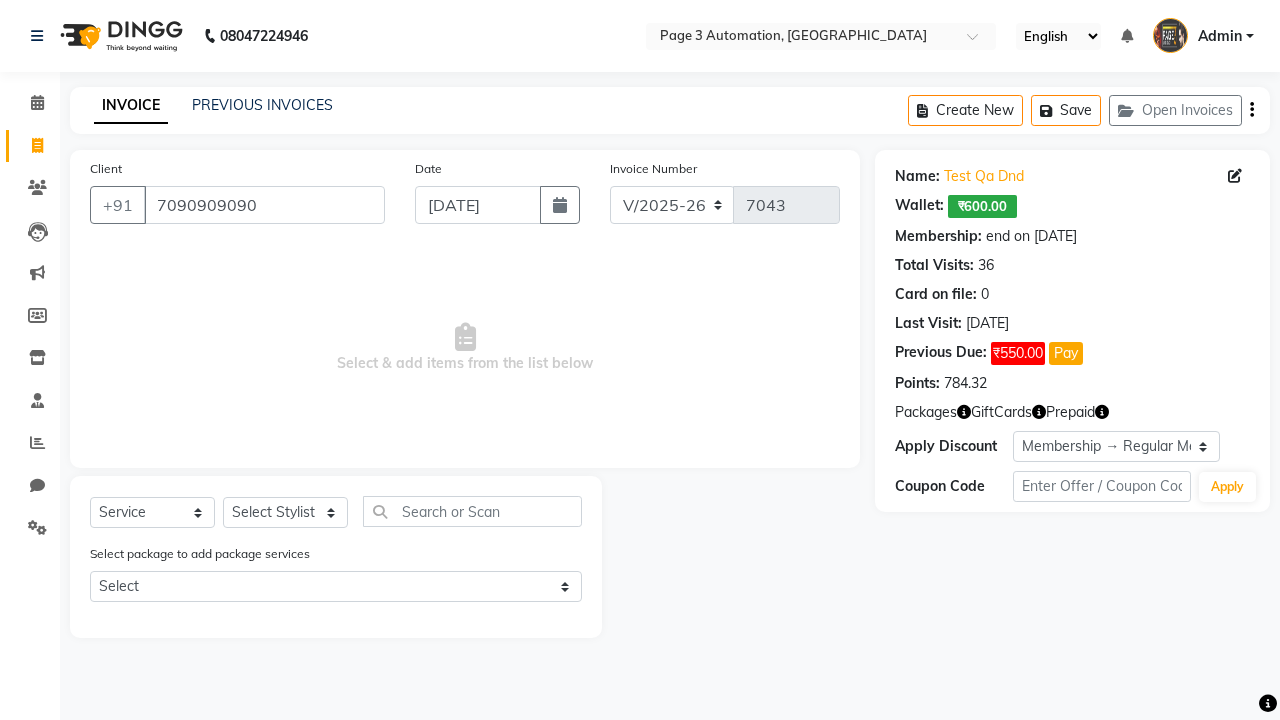 select on "0:" 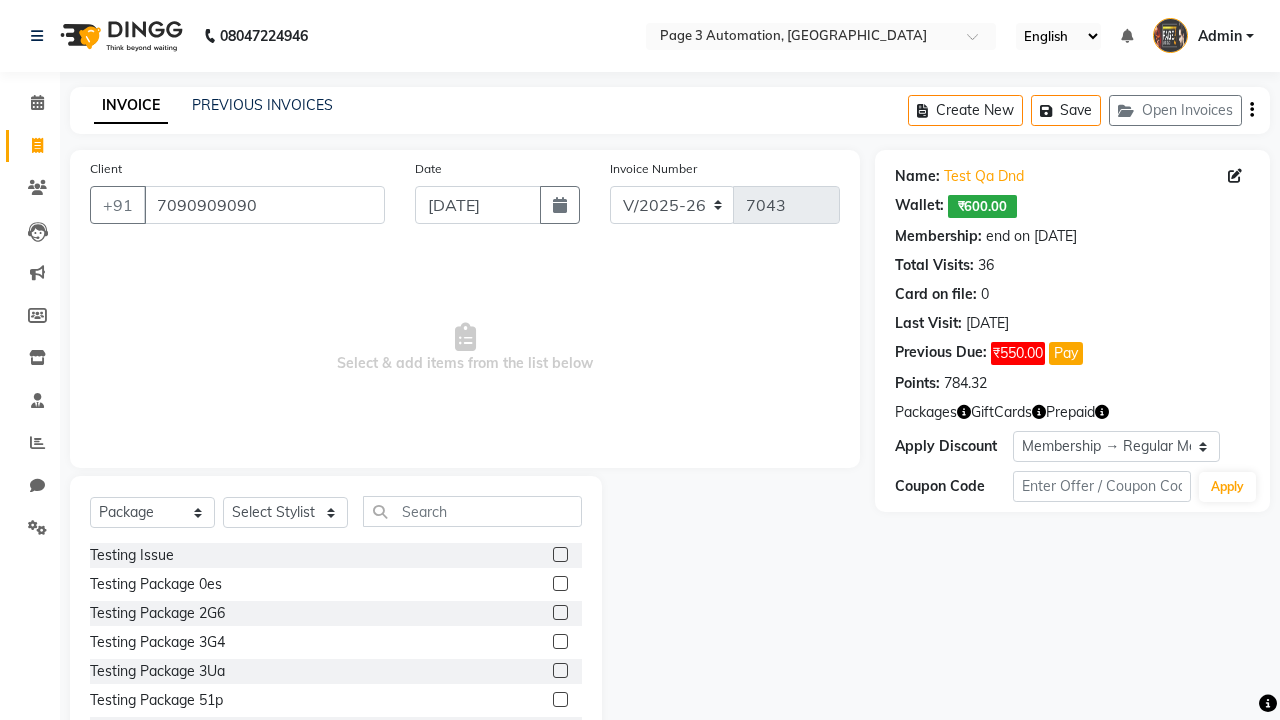 select on "71572" 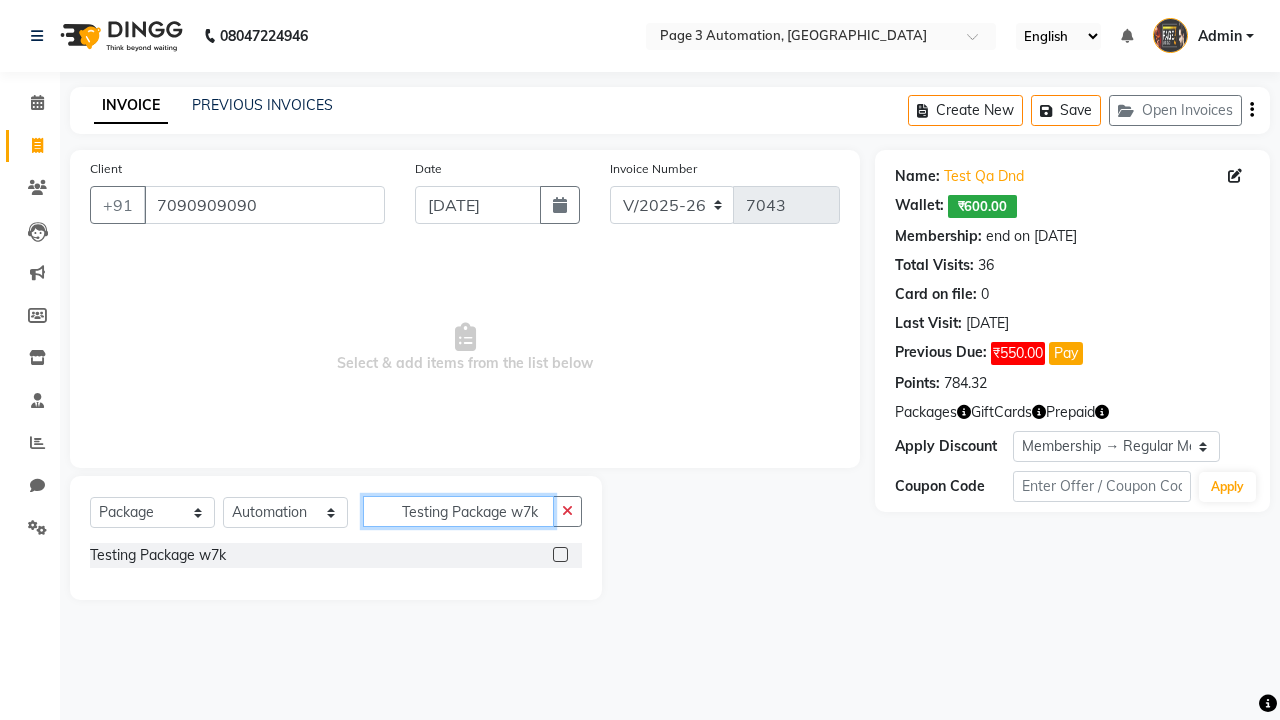 type on "Testing Package w7k" 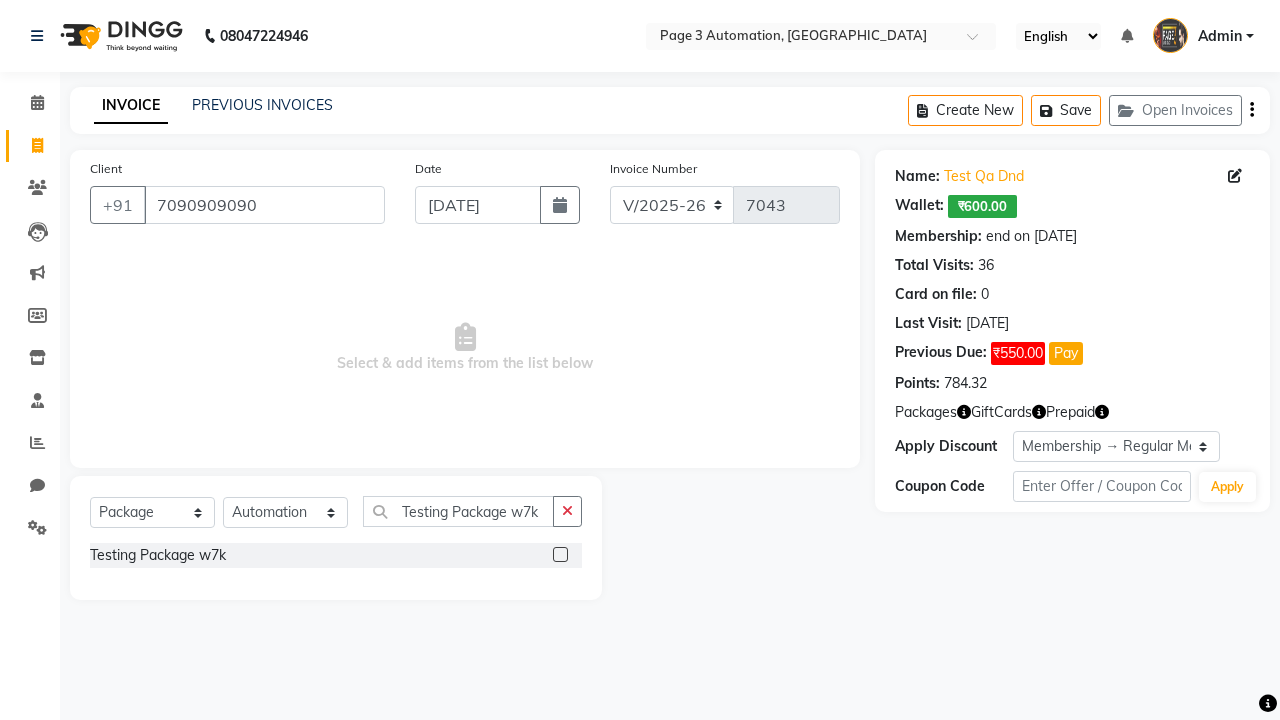 click 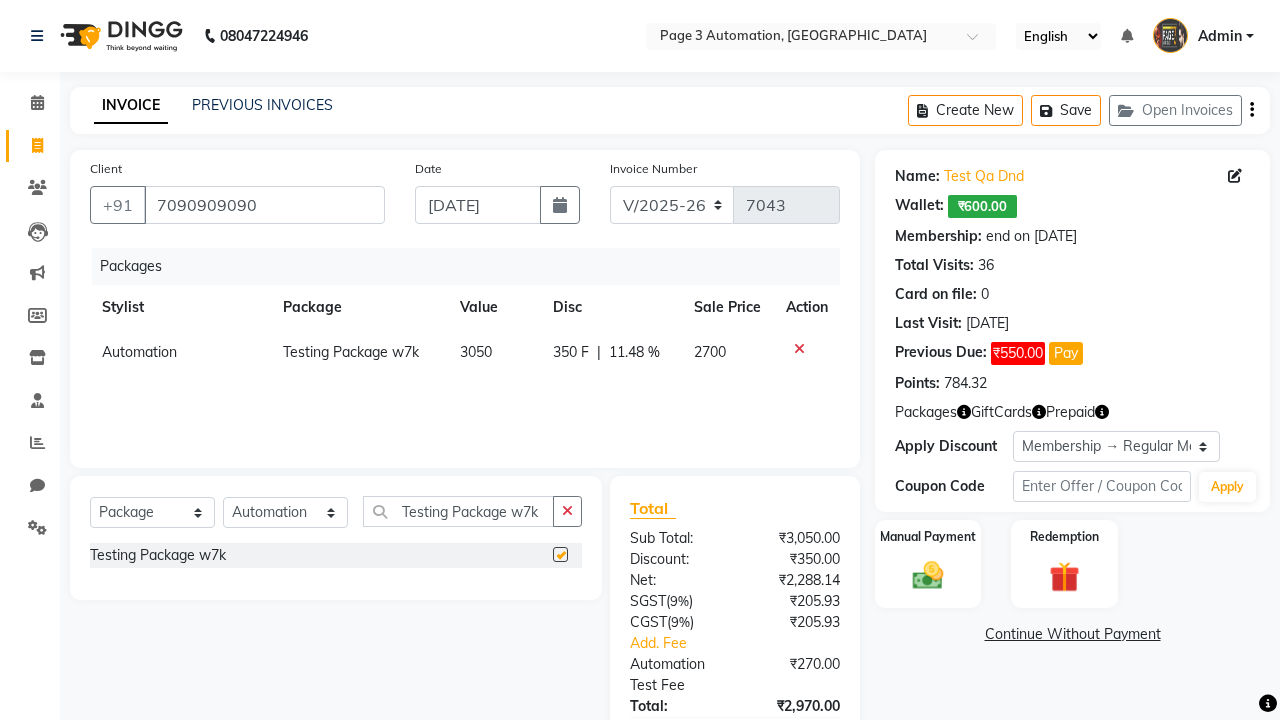 checkbox on "false" 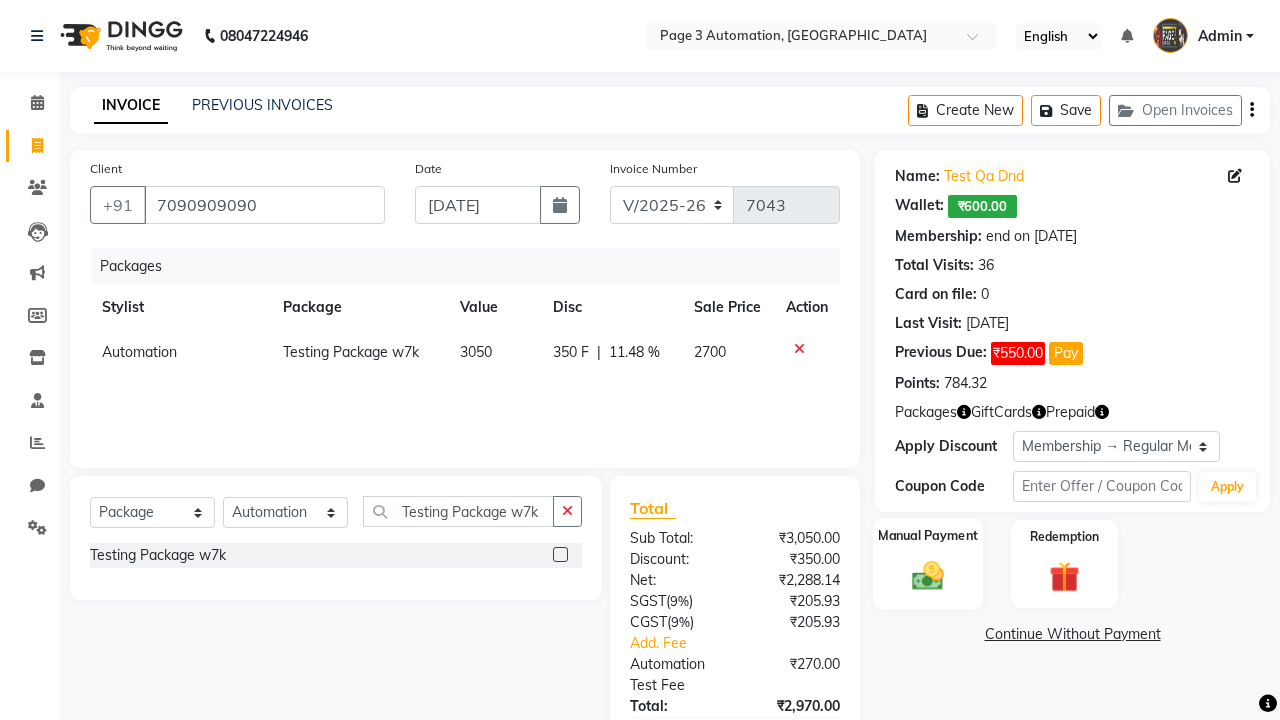 click 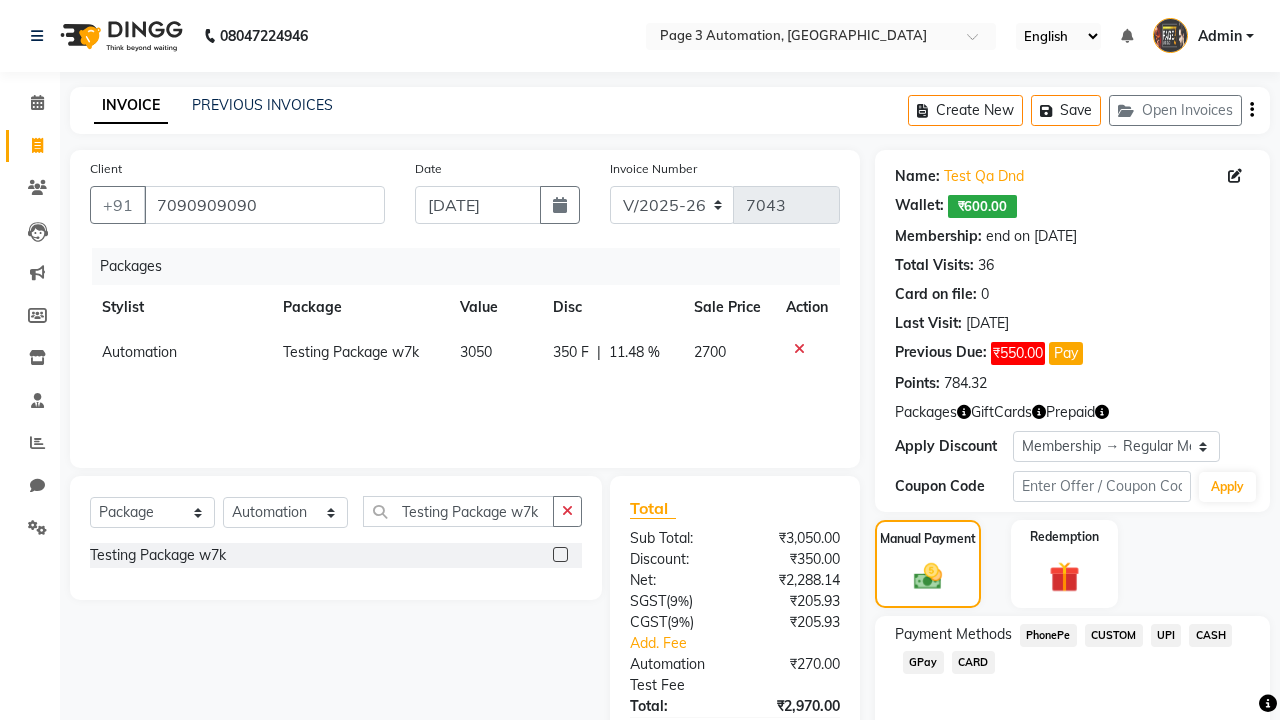 click on "PhonePe" 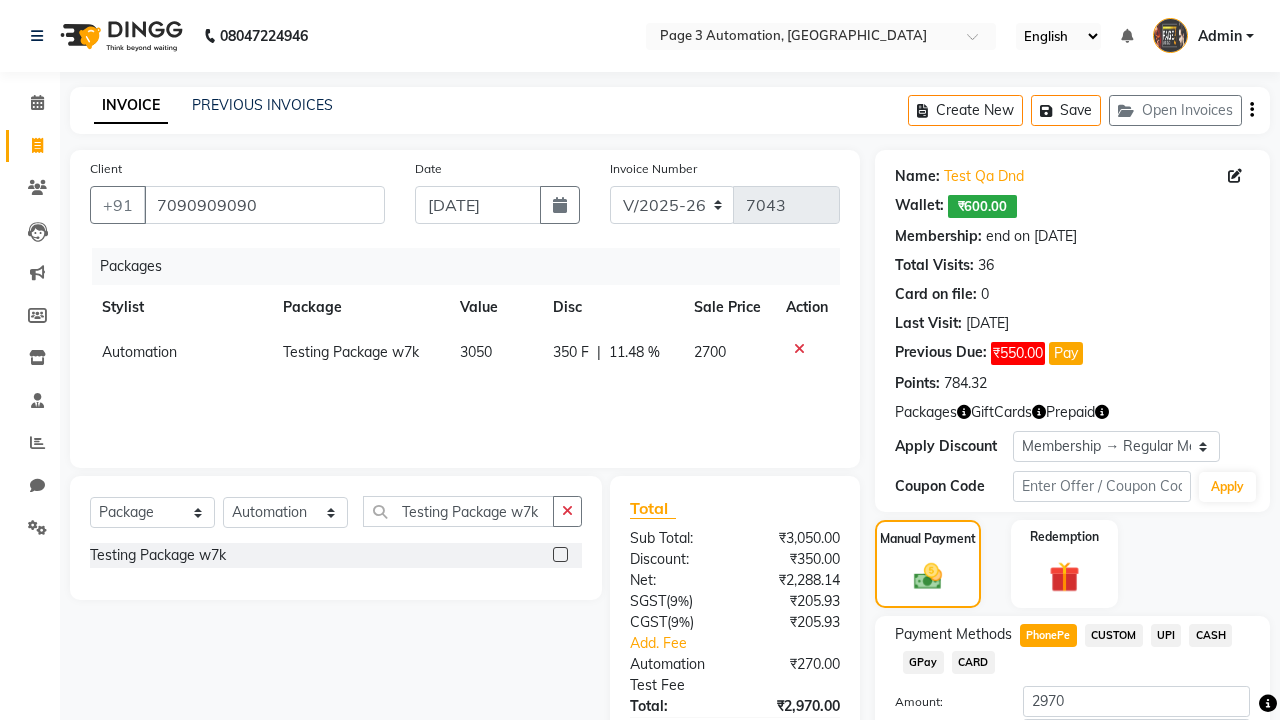 scroll, scrollTop: 143, scrollLeft: 0, axis: vertical 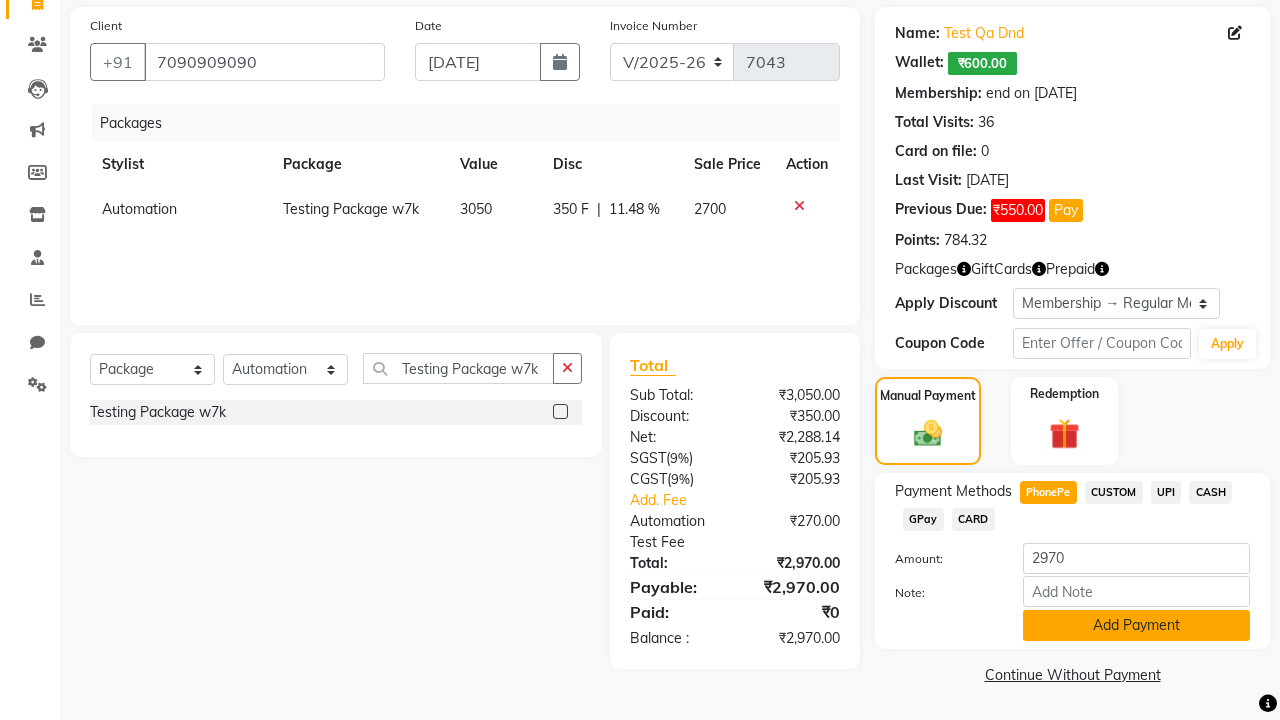 click on "Add Payment" 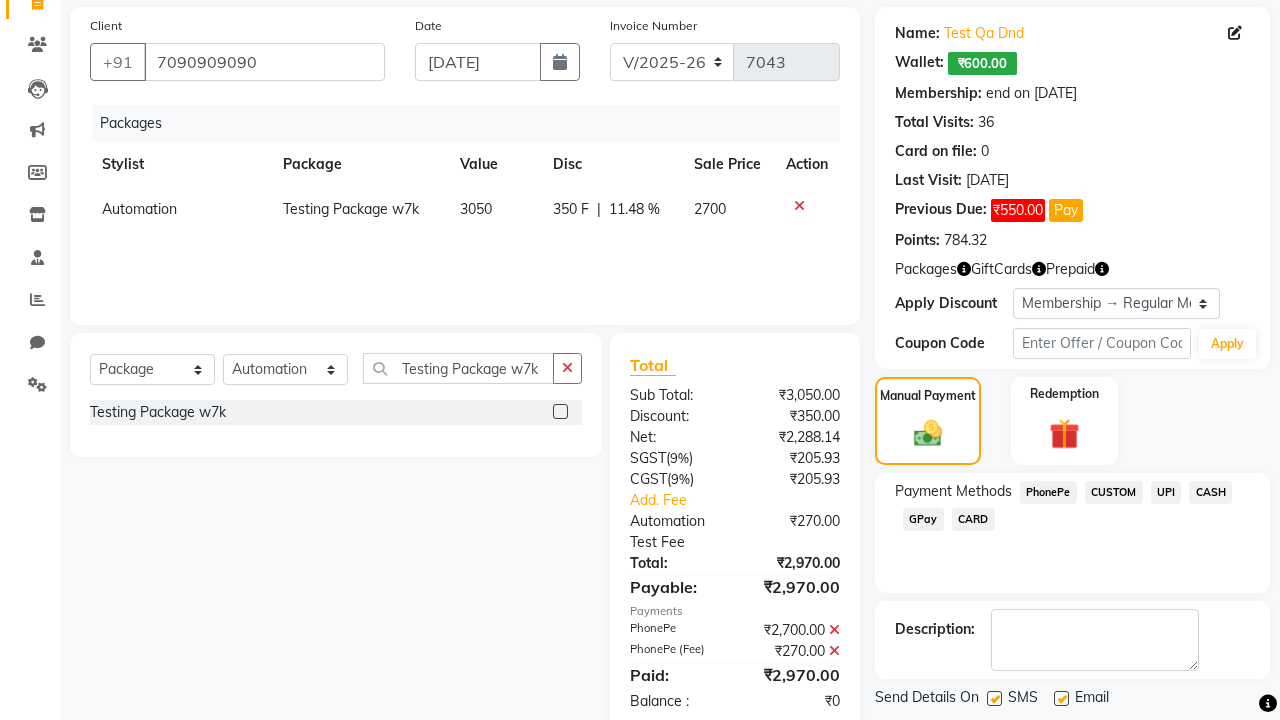 click 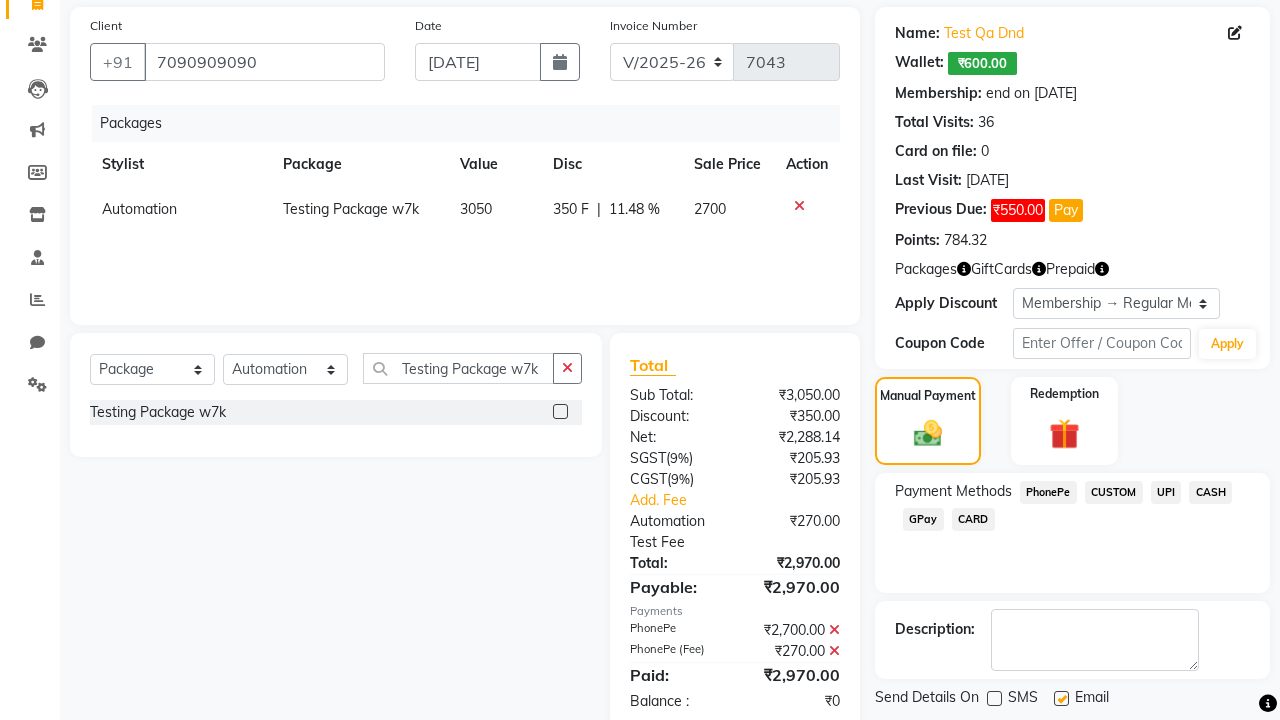 click 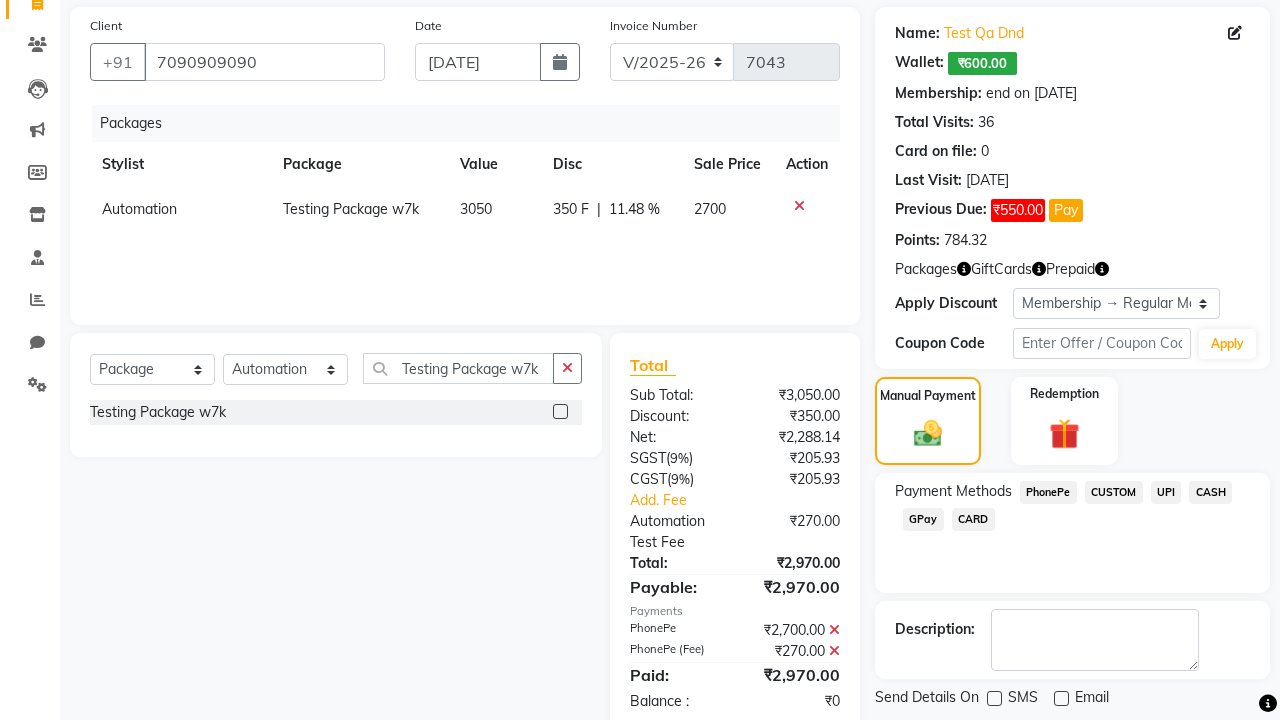click on "Checkout" 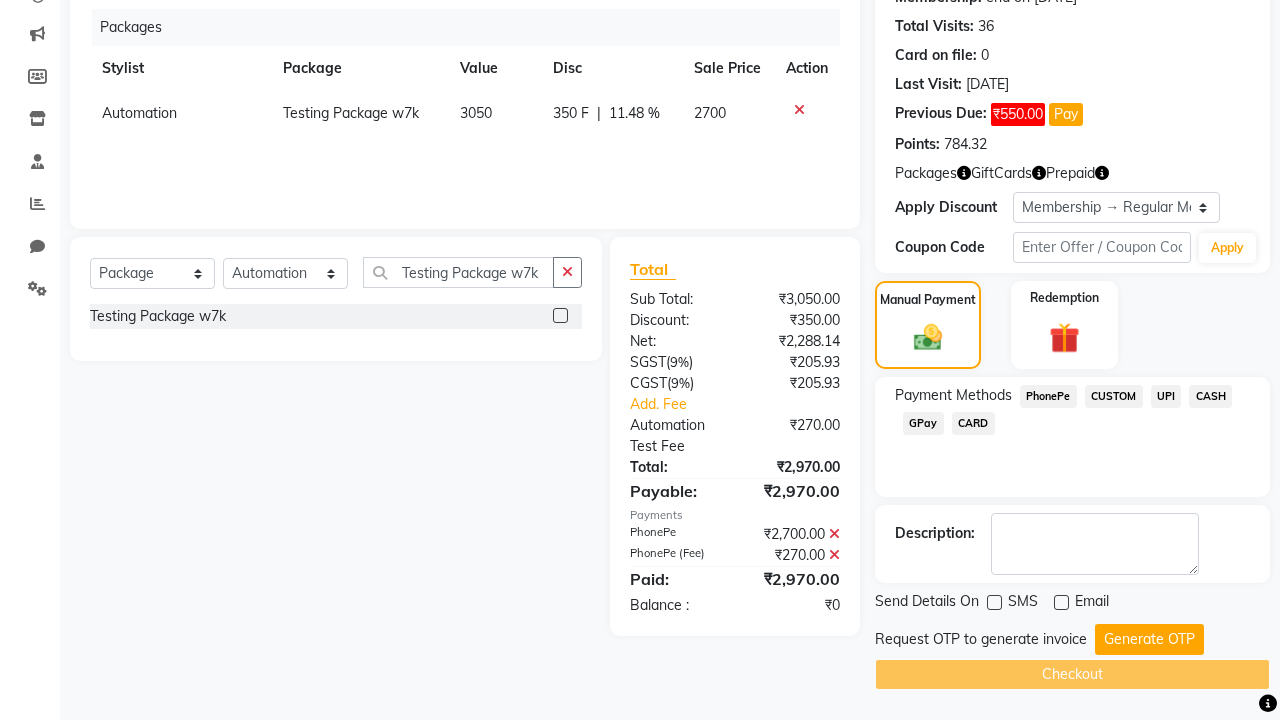 click on "Admin" at bounding box center [1220, -203] 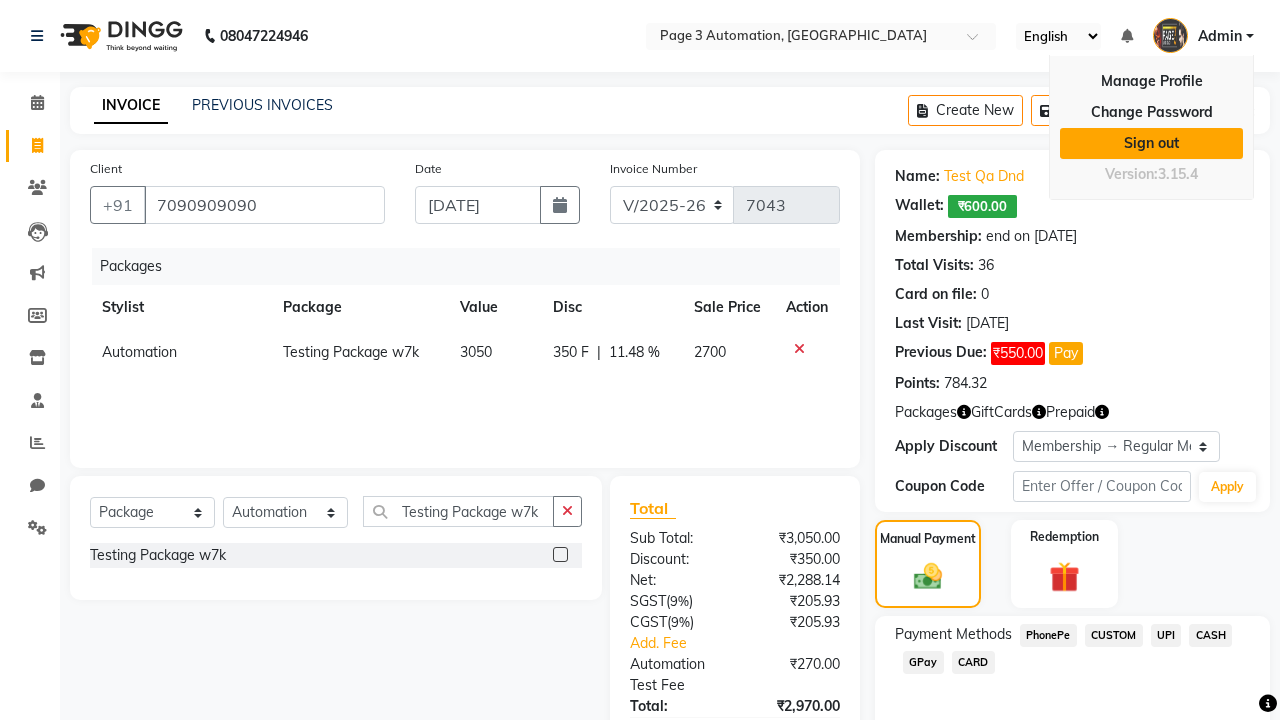 click on "Sign out" at bounding box center [1151, 143] 